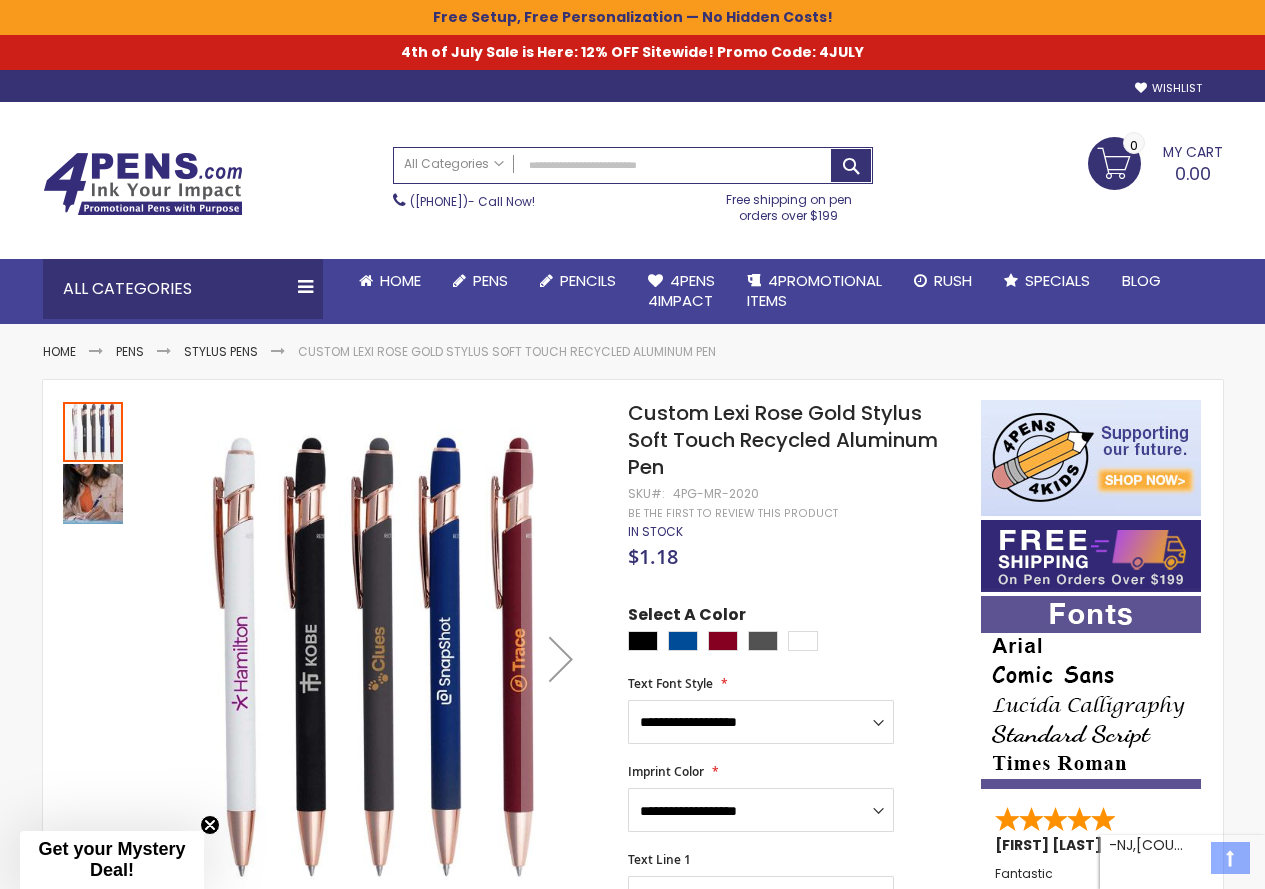 scroll, scrollTop: 864, scrollLeft: 0, axis: vertical 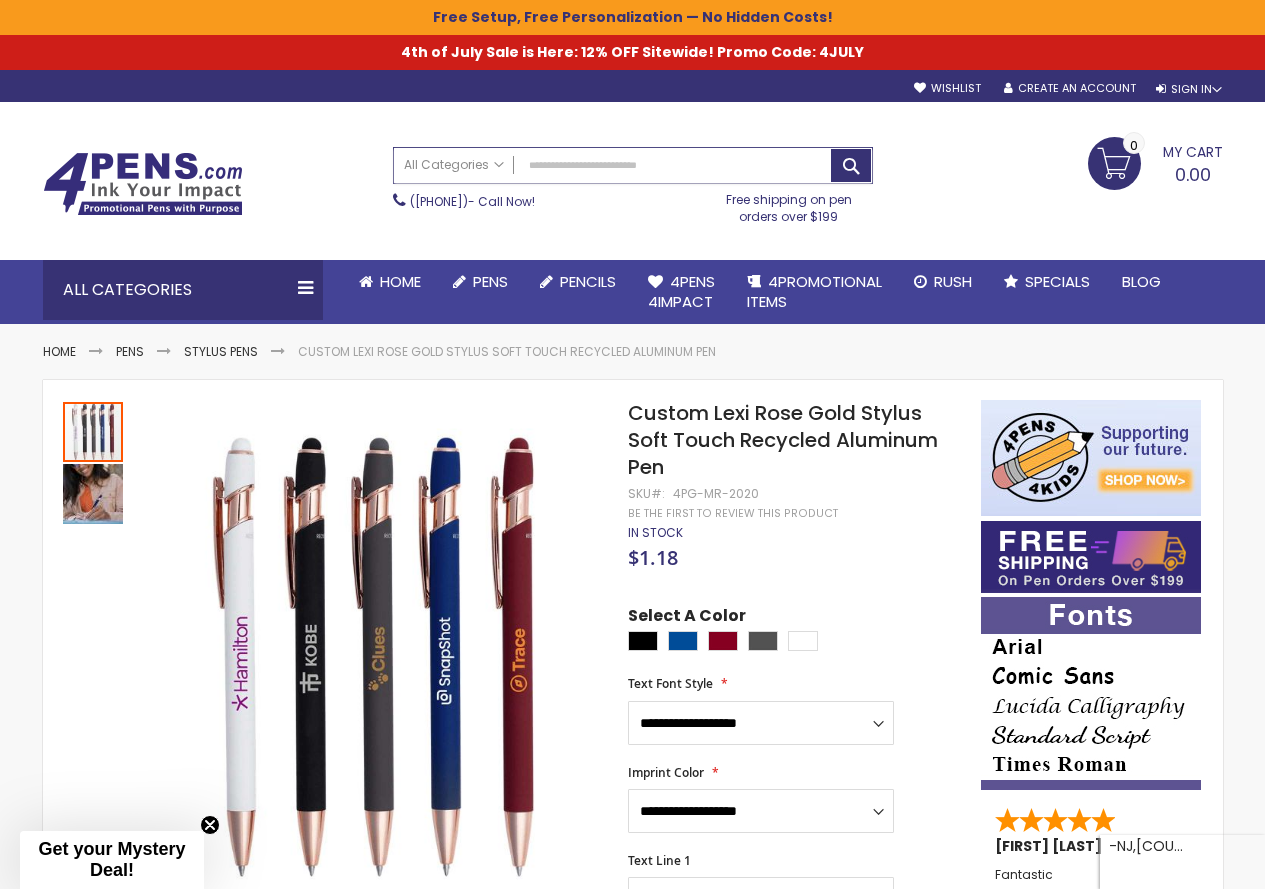 click on "Search" at bounding box center (633, 165) 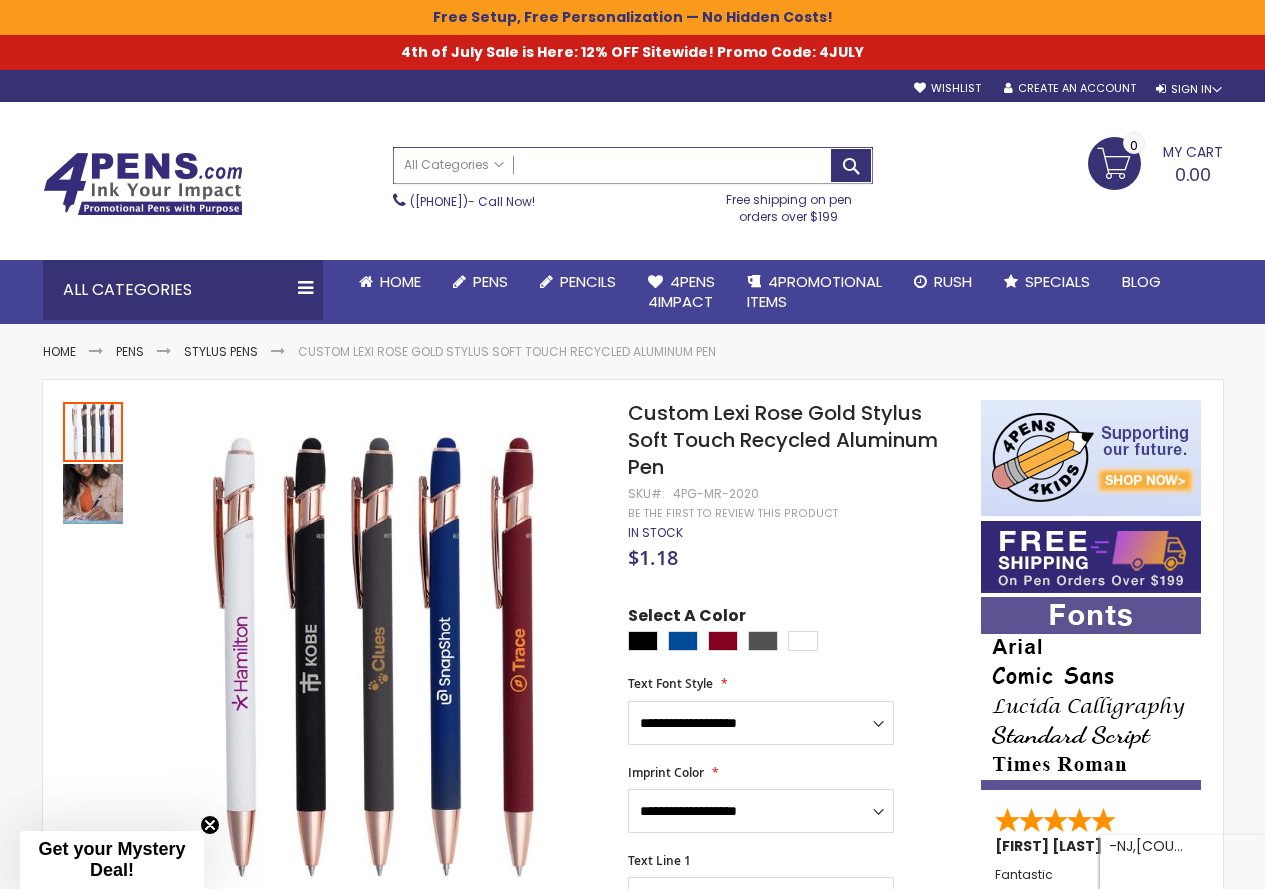 paste on "**********" 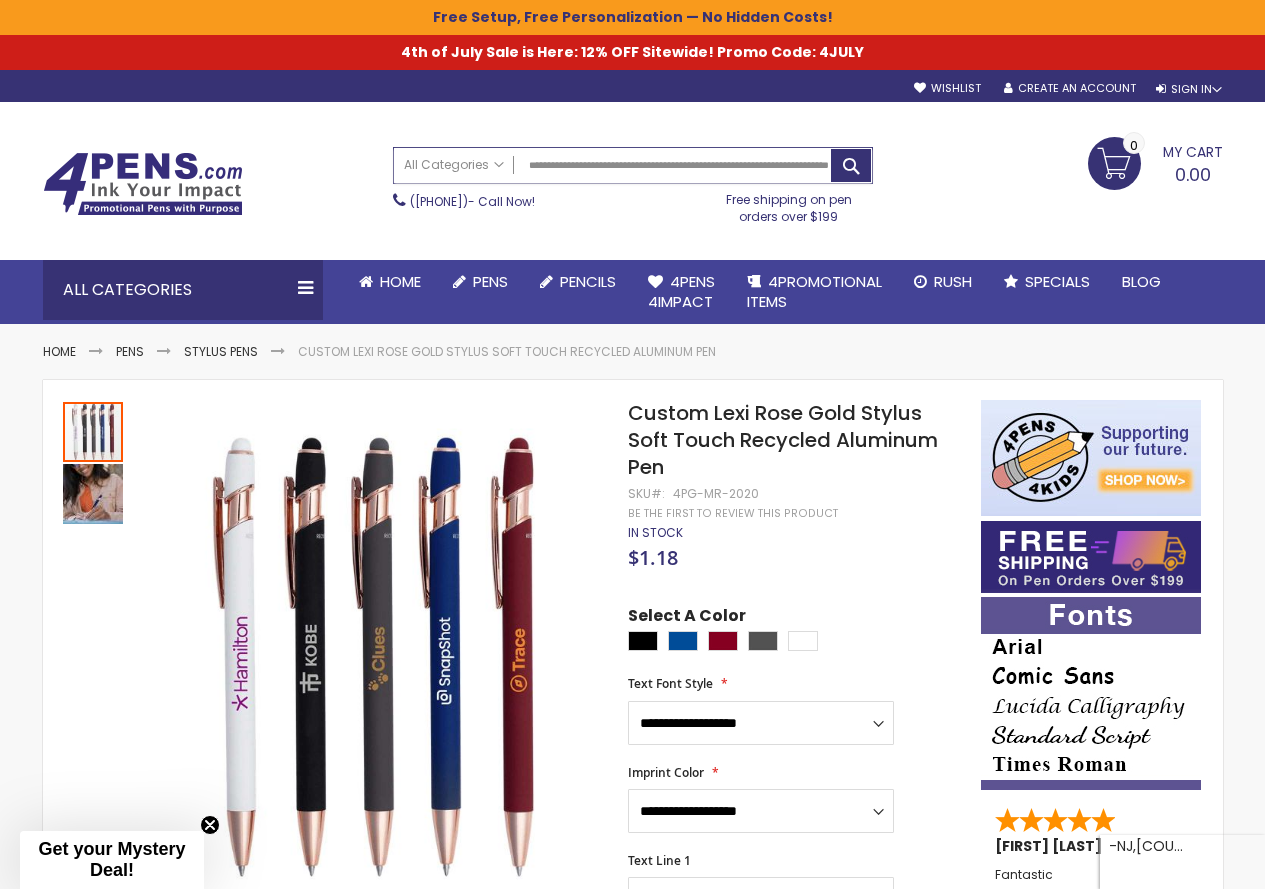 scroll, scrollTop: 0, scrollLeft: 95, axis: horizontal 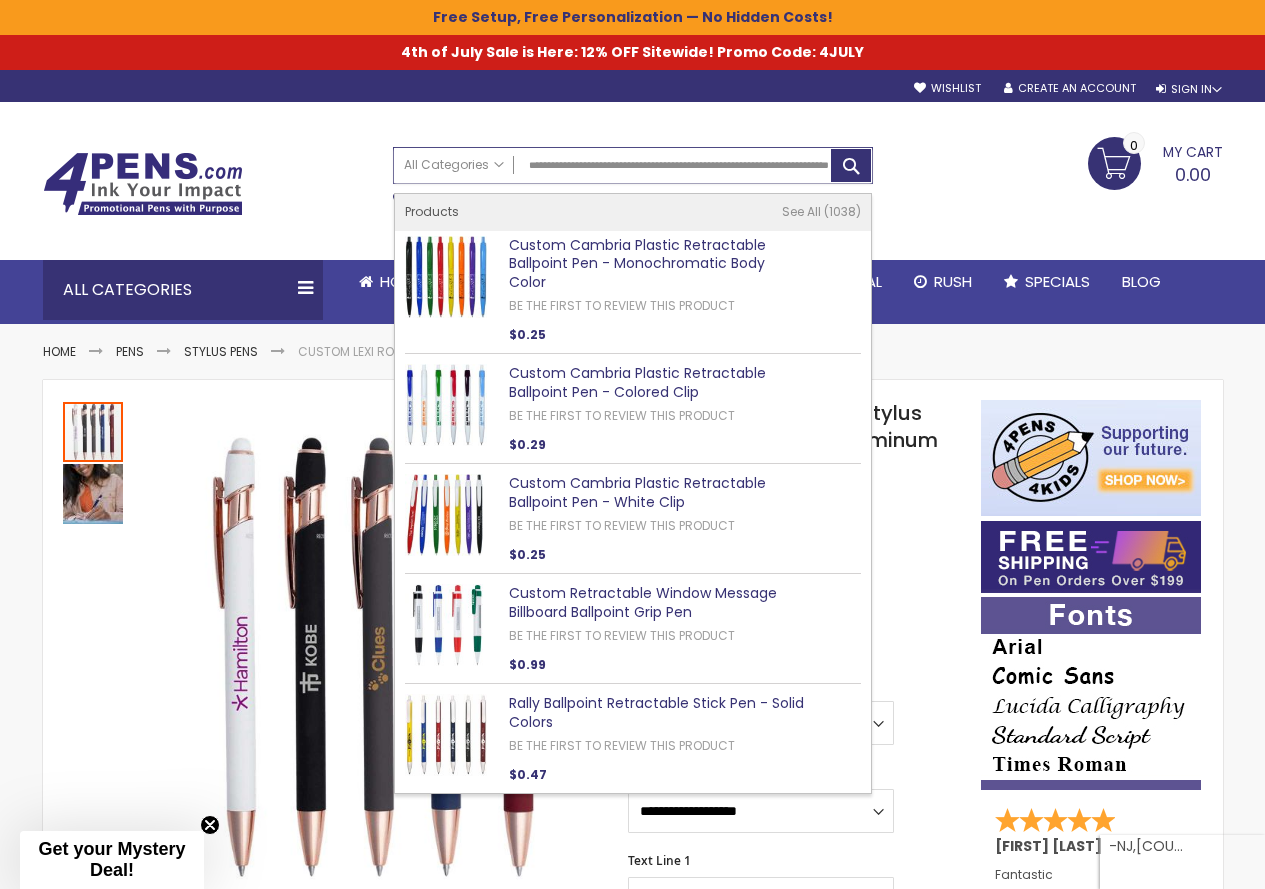 type on "**********" 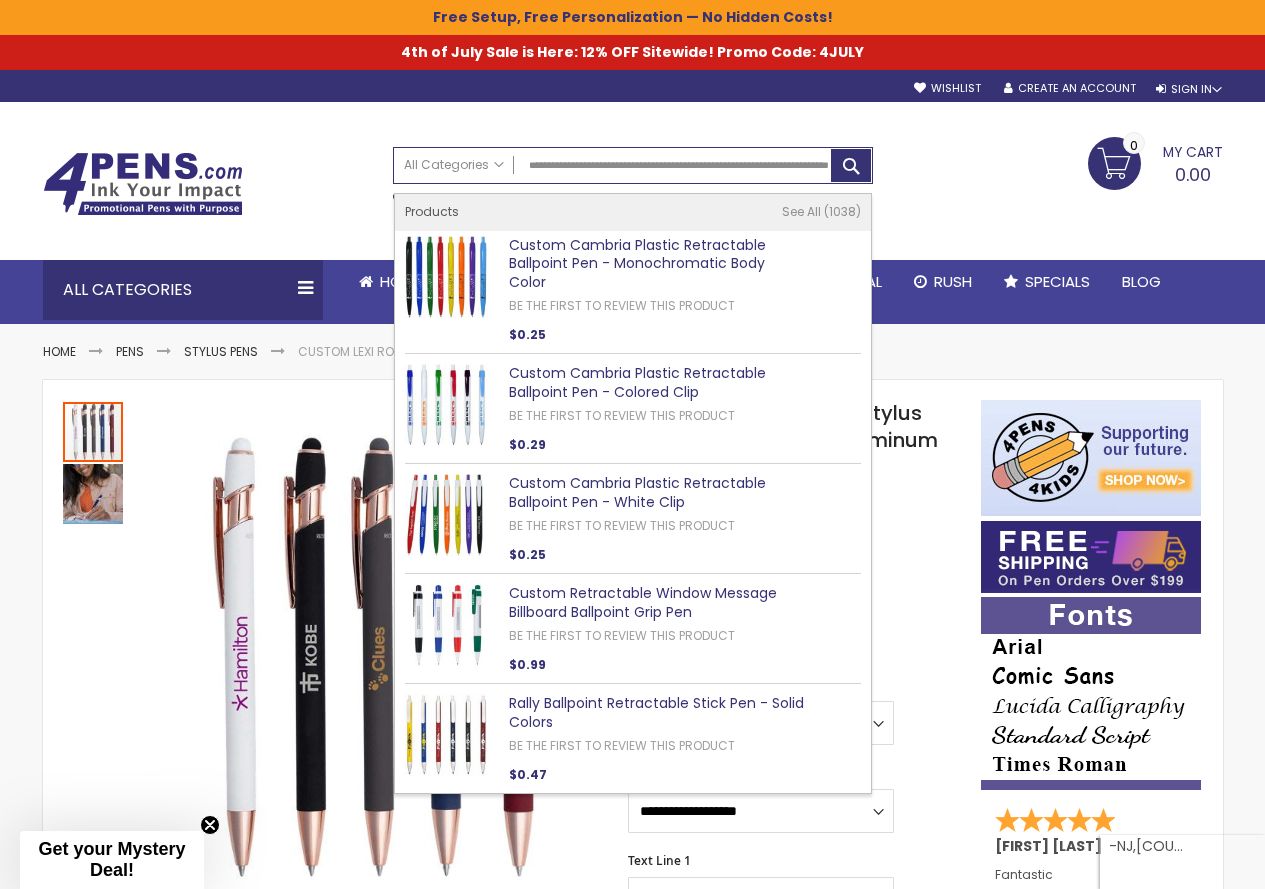 scroll, scrollTop: 0, scrollLeft: 0, axis: both 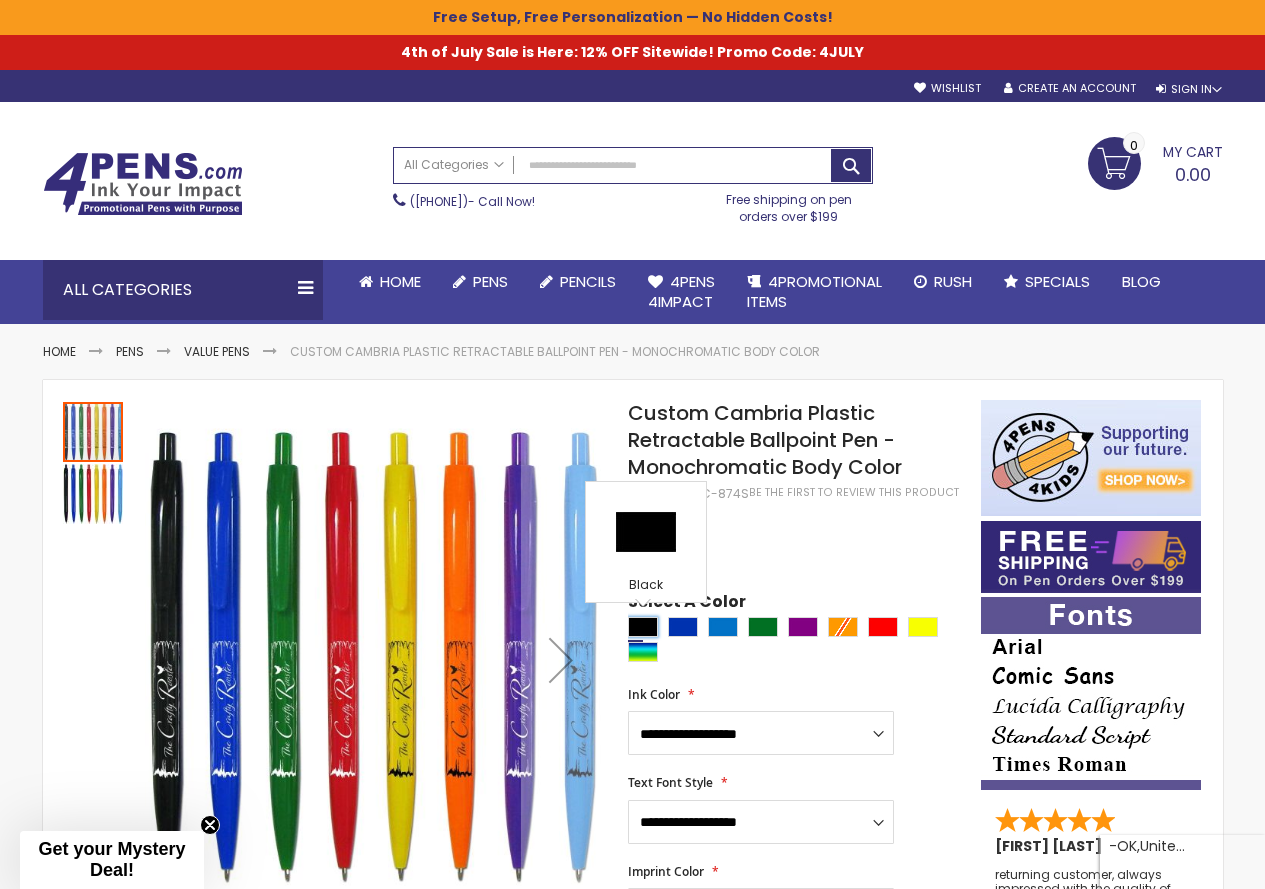 click at bounding box center (643, 627) 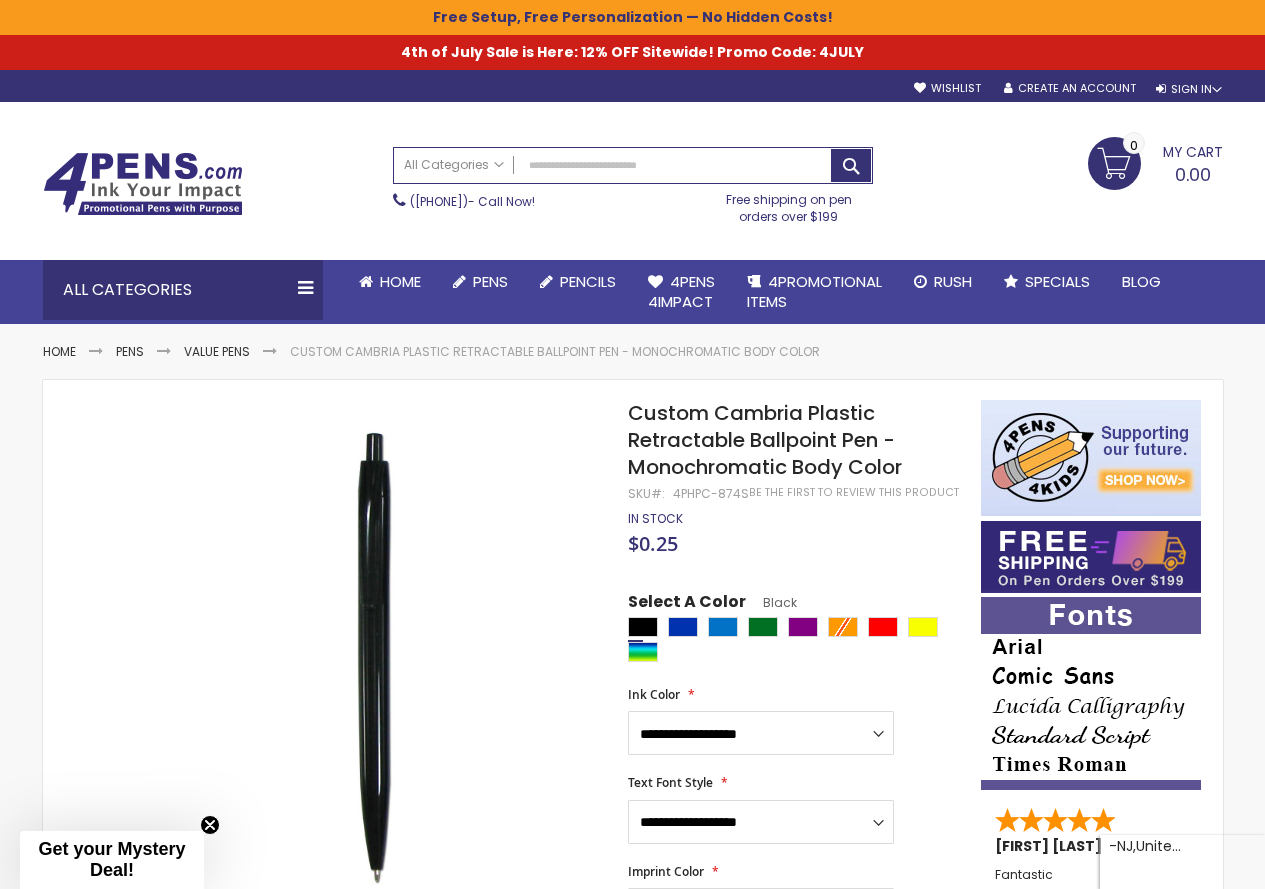 click on "Search
All Categories
All Categories
Pens Plastic Pens Metal Pens Grip Pens Laser Engraved Pens LaserMax® Pens Retractable Pens Wedding Pens BIC® Pens Gel Pens Value Pens Stylus Pens Light Up Pens Stick Pens Mirror Etched Twist Pen Rollerball Antimicrobial Pens Low Minimum Pens Blue ink Pens Pen Gift Sets Hybrid ink Pens Full Color Logo Pens Eco Friendly Pens Novelty Pens USA Pens Multi Color Pens Executive Pens Scented Pens Garland Pens Highlighters New Pens Bestseller Pens Church Pens and Religious Gifts Pencils Carpenter Pencils Mechanical Pencils Custom Golf Pencils Standard #2 Pencils hp-featured Realtor Pens - Promotional Products Promotional Items Custom Mugs Valentine's Day Promotional Gifts Custom Keychains Custom Koozies - Can Coolers Custom Sticky Notes Custom Umbrellas Custom Notebooks Custom Tote Bags  Custom Tumblers Custom Backpacks Custom Coolers Golf" at bounding box center (633, 185) 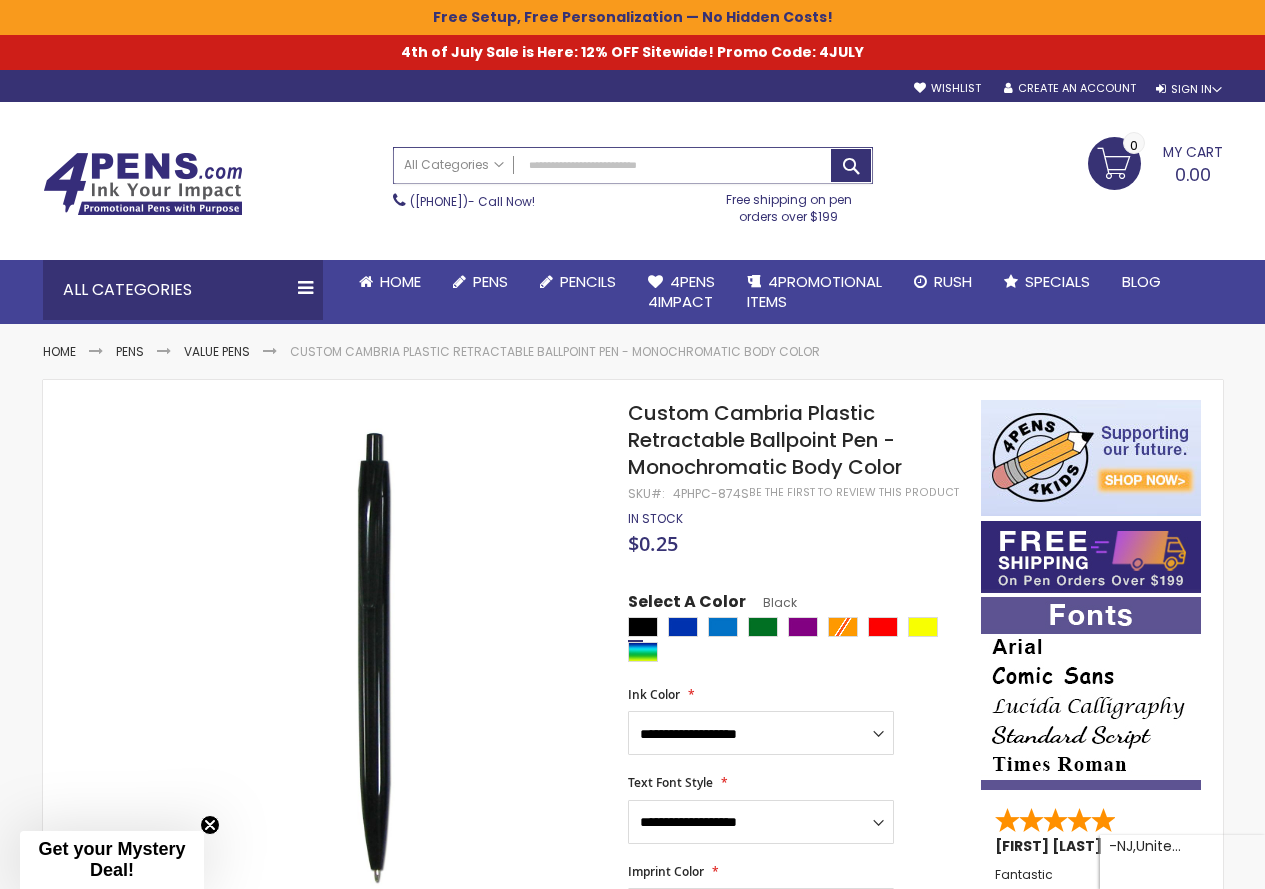 click on "Search" at bounding box center [633, 165] 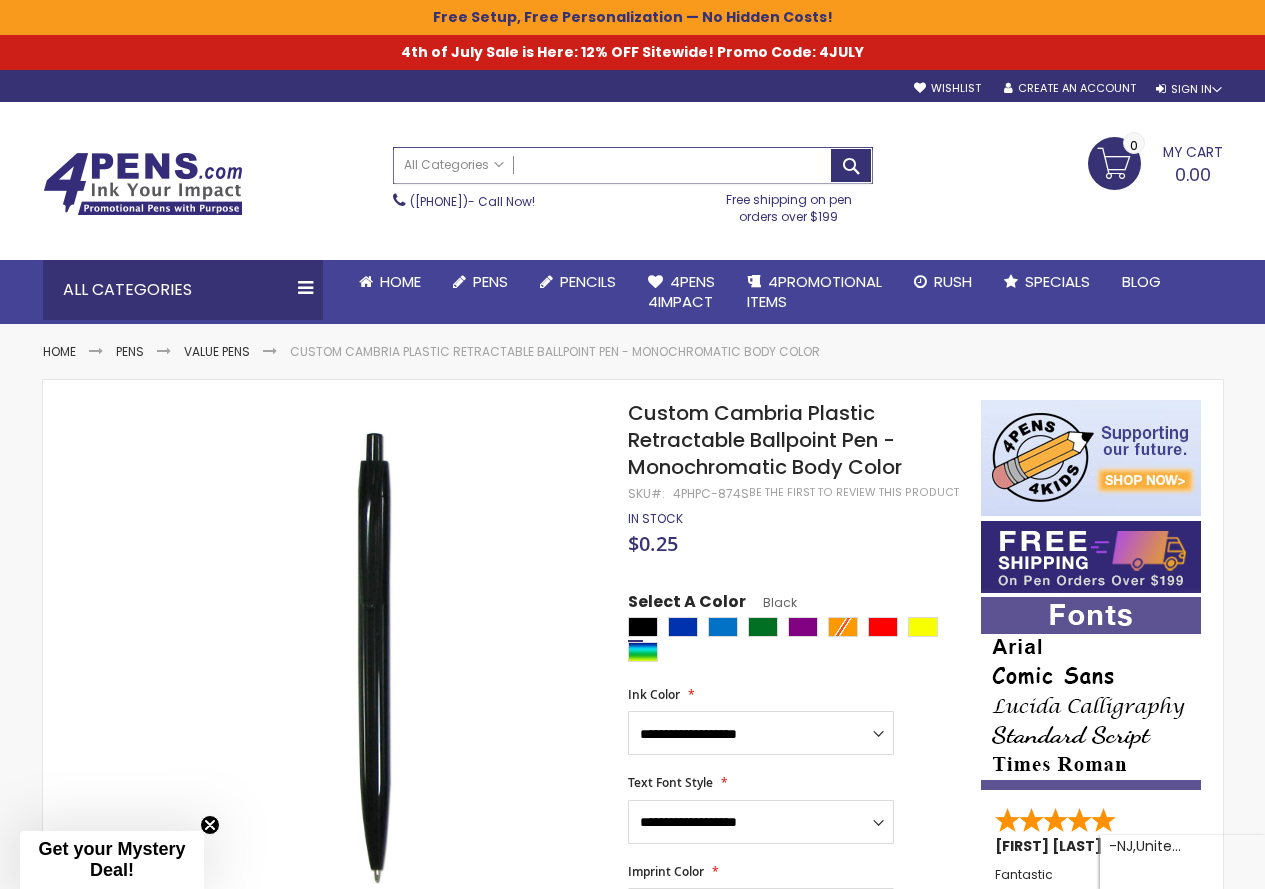 paste on "**********" 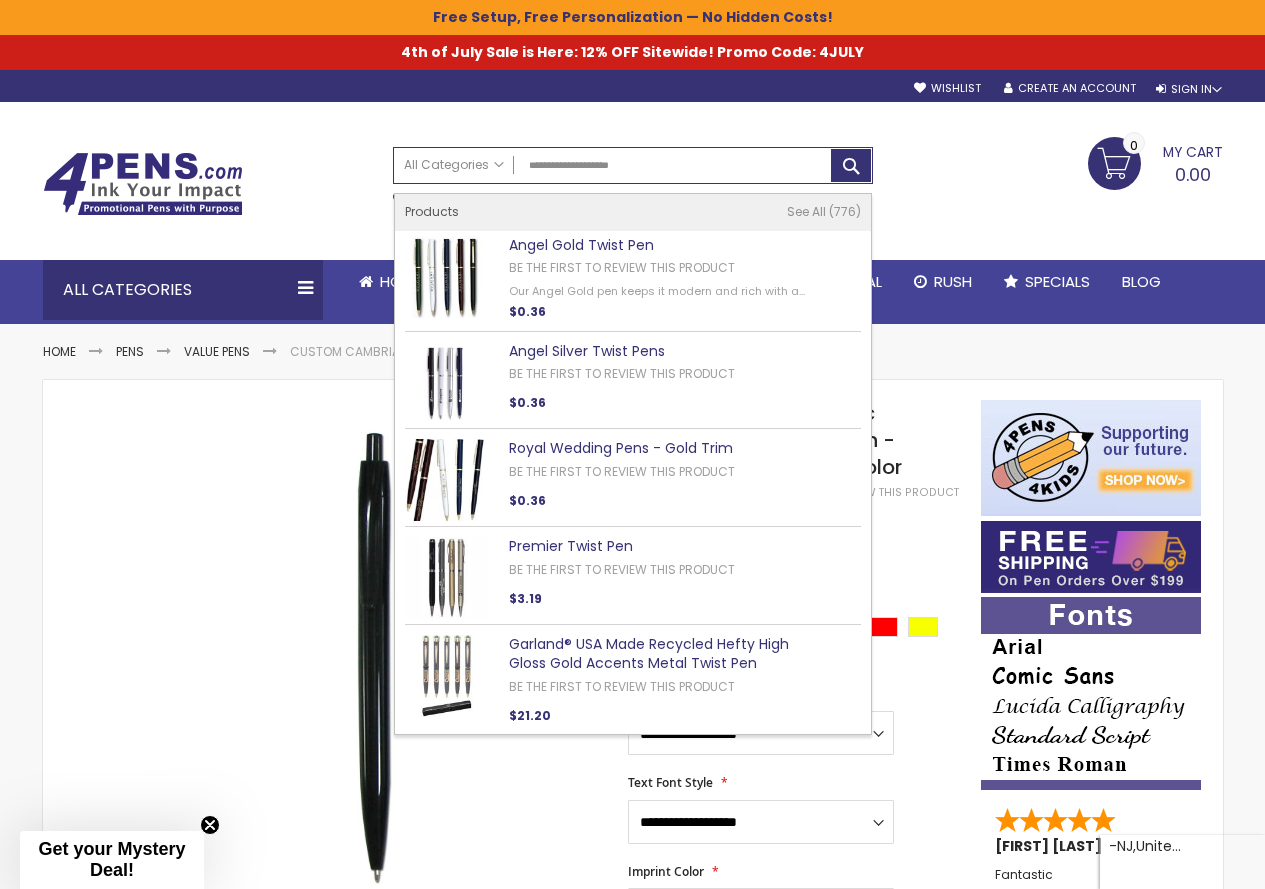 type on "**********" 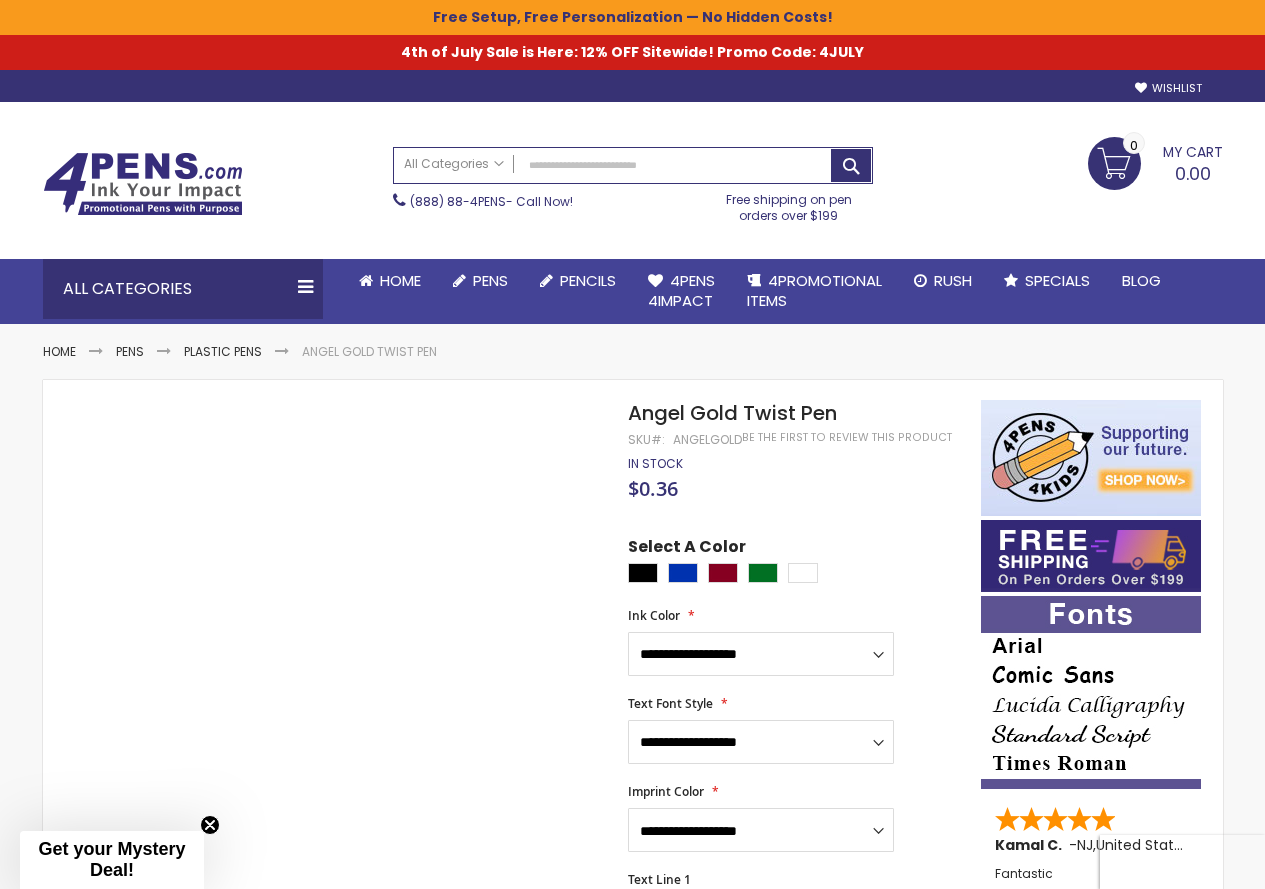 scroll, scrollTop: 0, scrollLeft: 0, axis: both 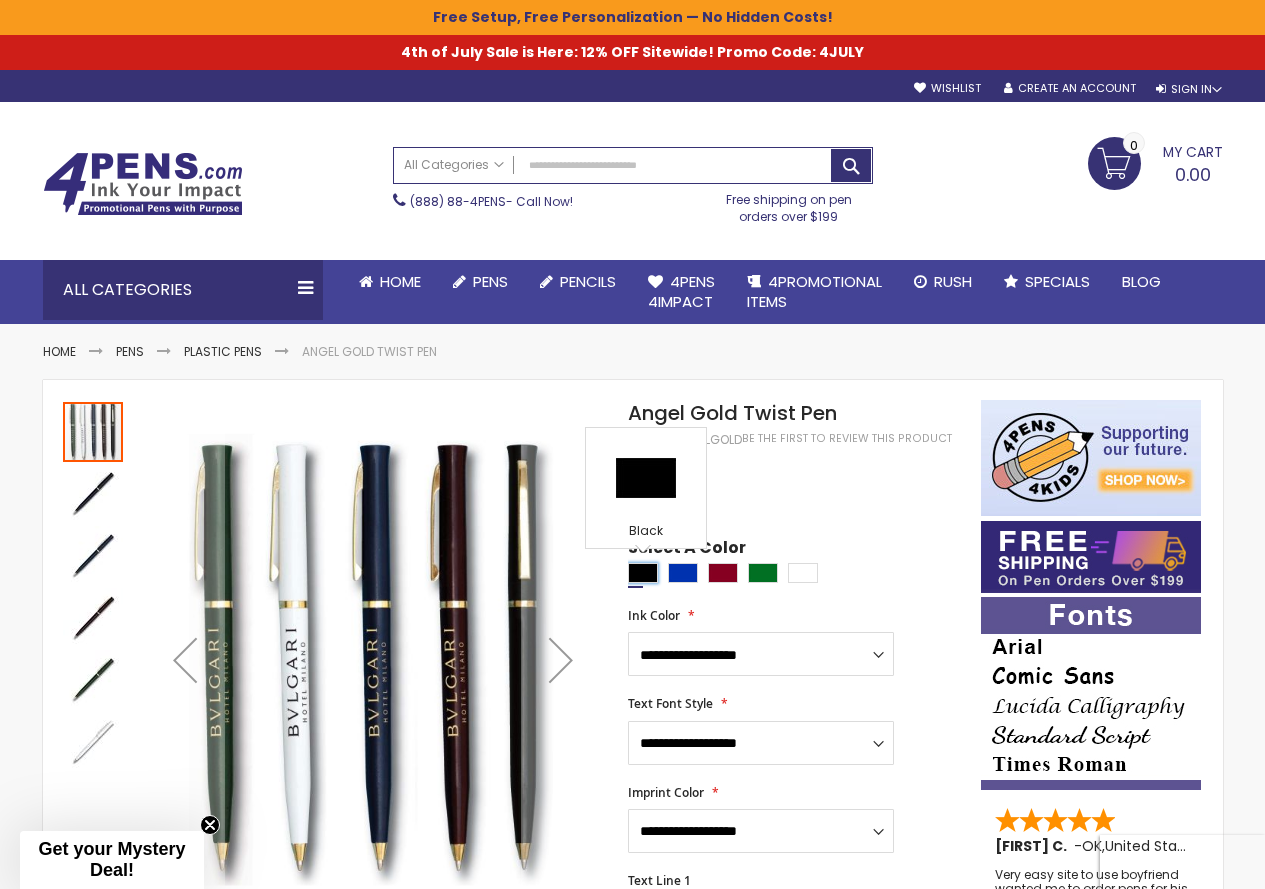 click at bounding box center [643, 573] 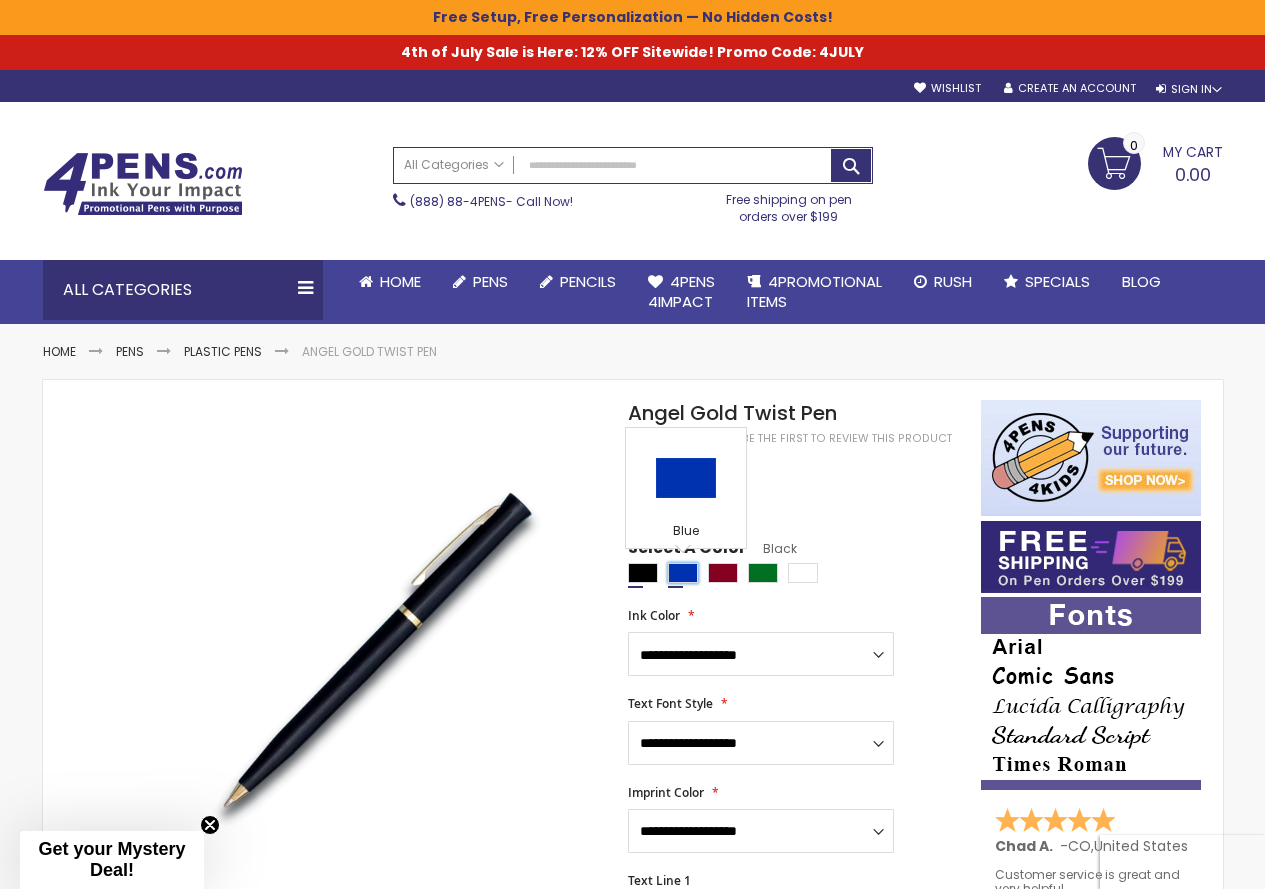 click at bounding box center (683, 573) 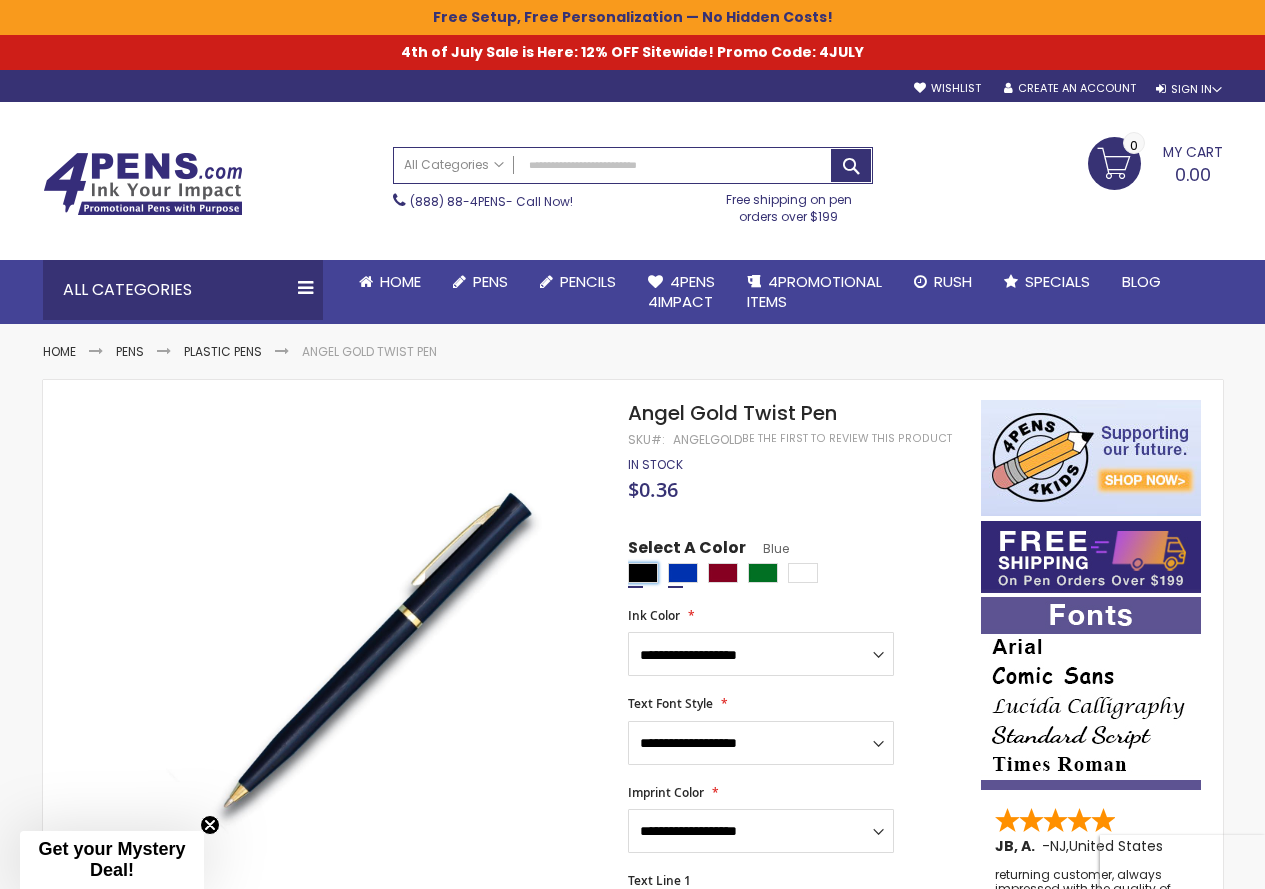 click at bounding box center (643, 573) 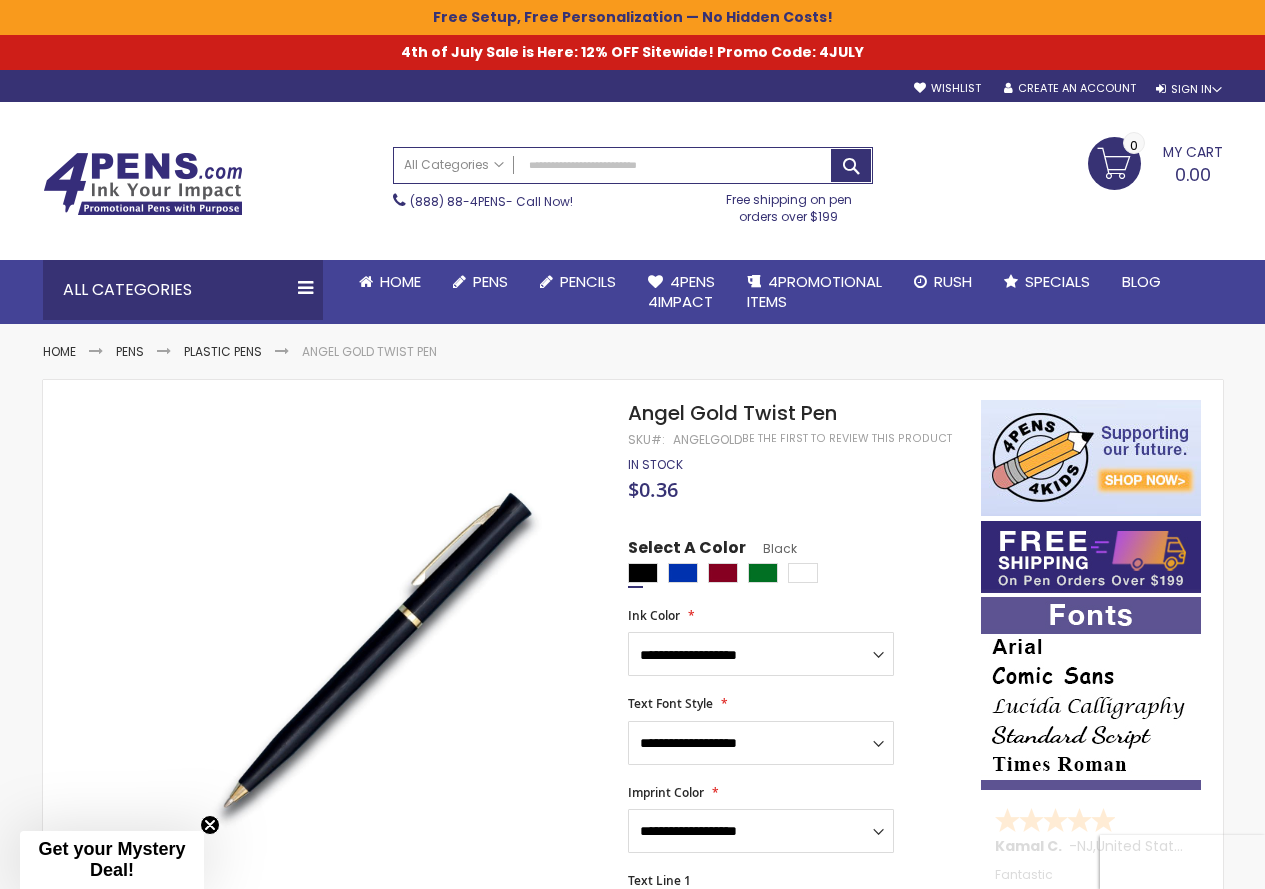 click at bounding box center (799, 575) 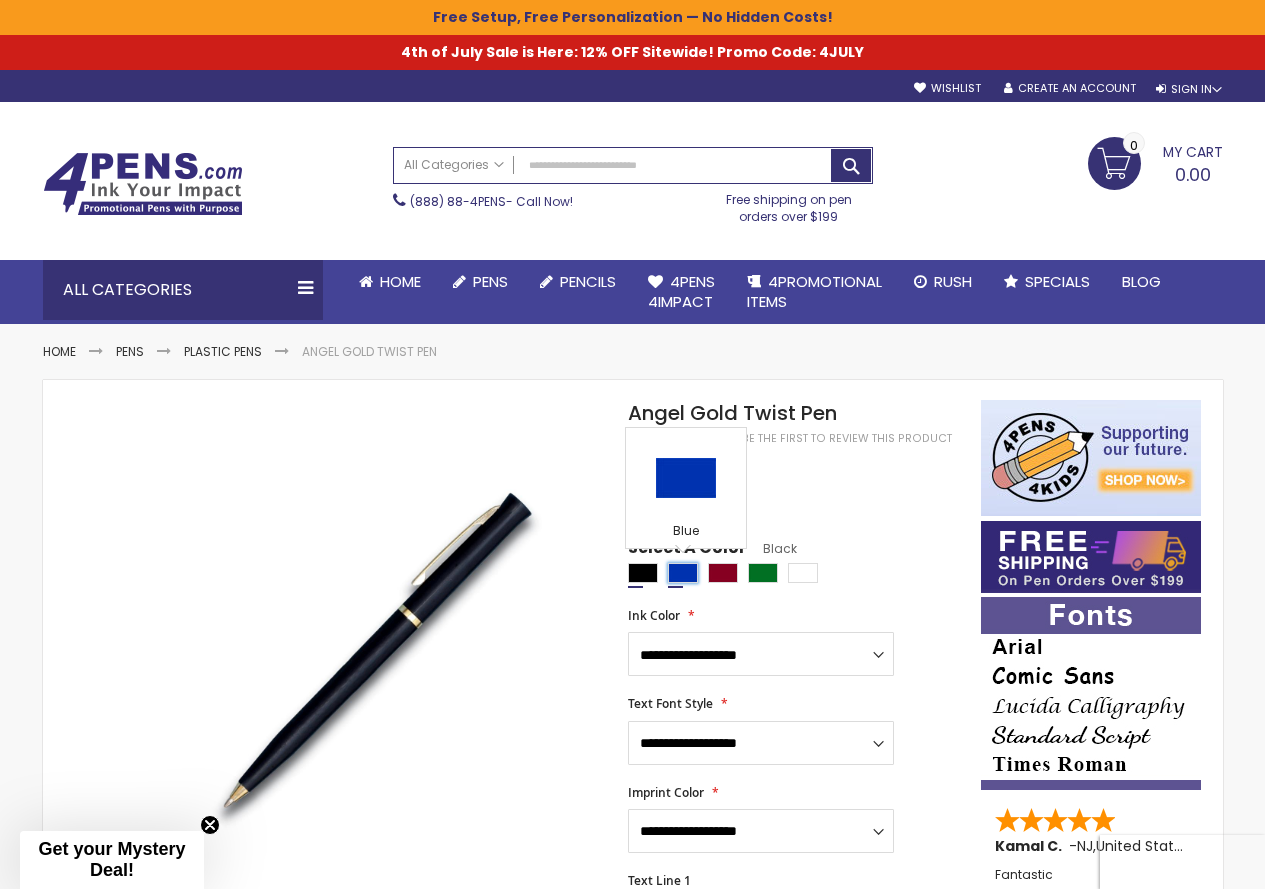 click at bounding box center (683, 573) 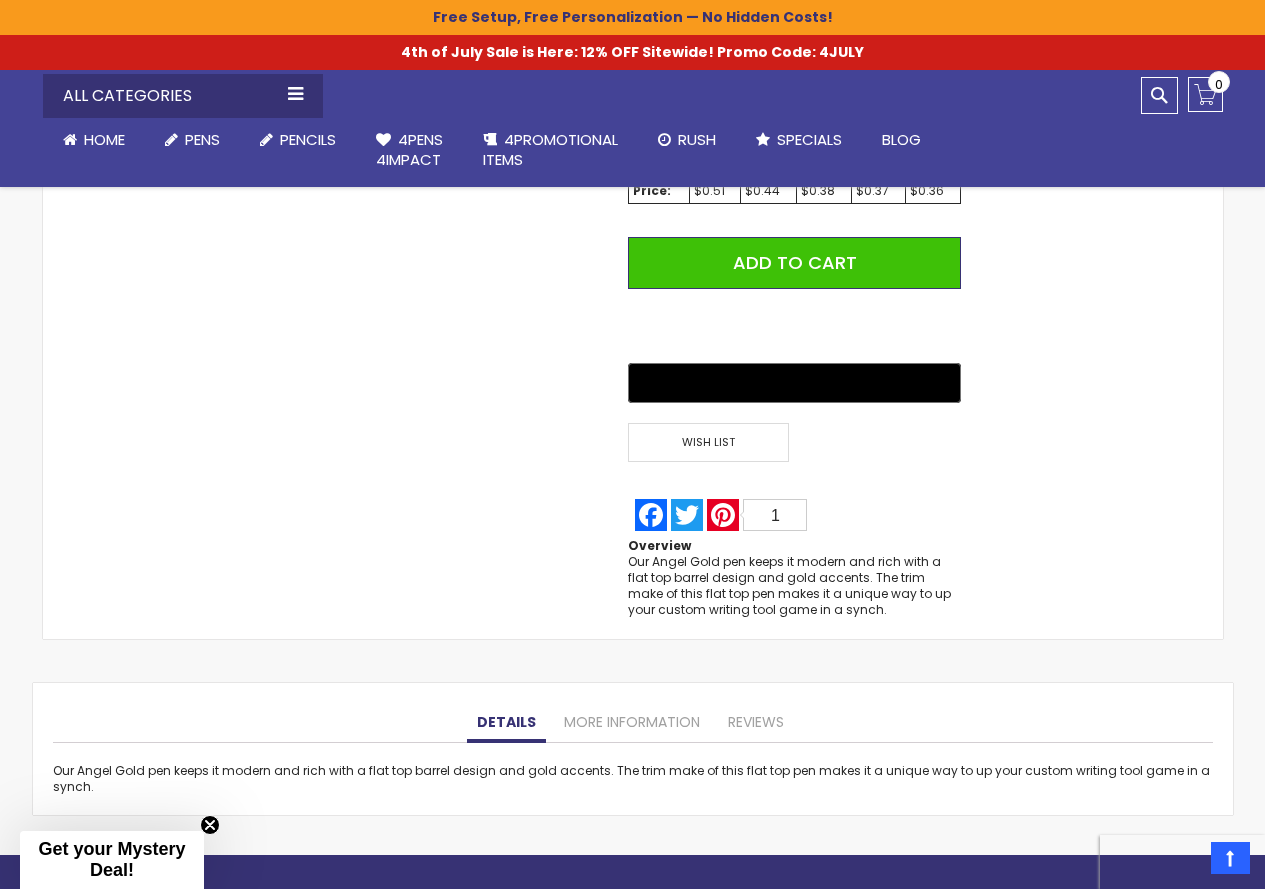 scroll, scrollTop: 1600, scrollLeft: 0, axis: vertical 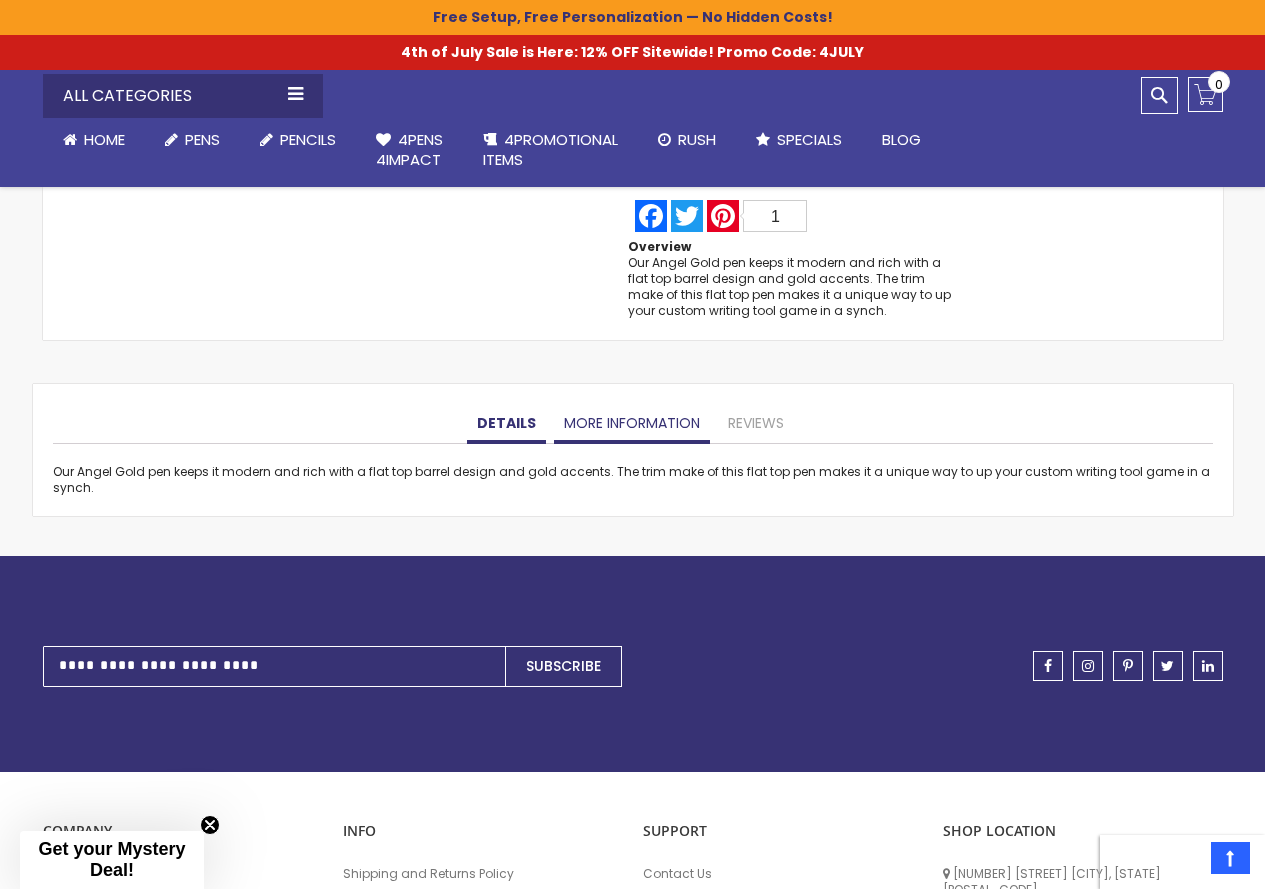click on "More Information" at bounding box center (632, 424) 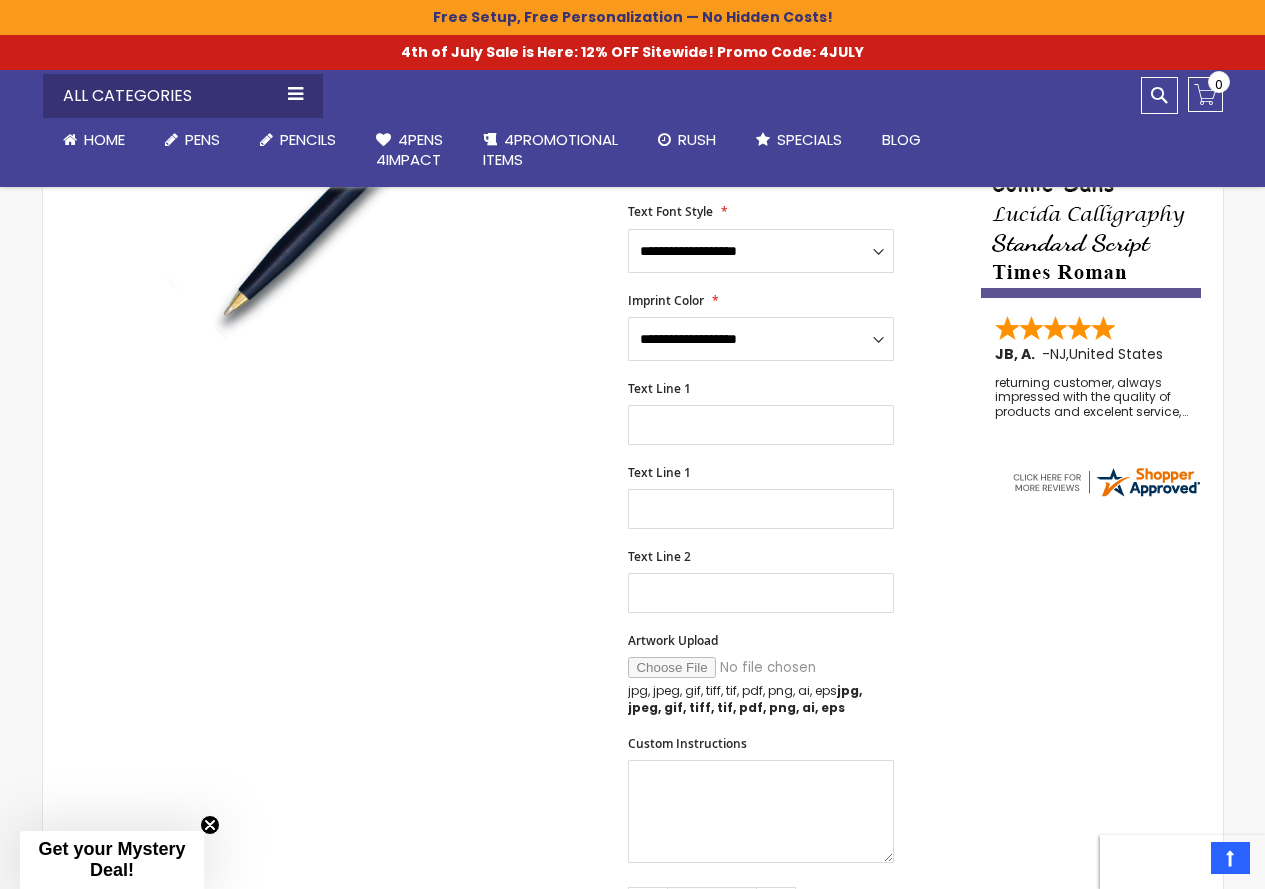 scroll, scrollTop: 0, scrollLeft: 0, axis: both 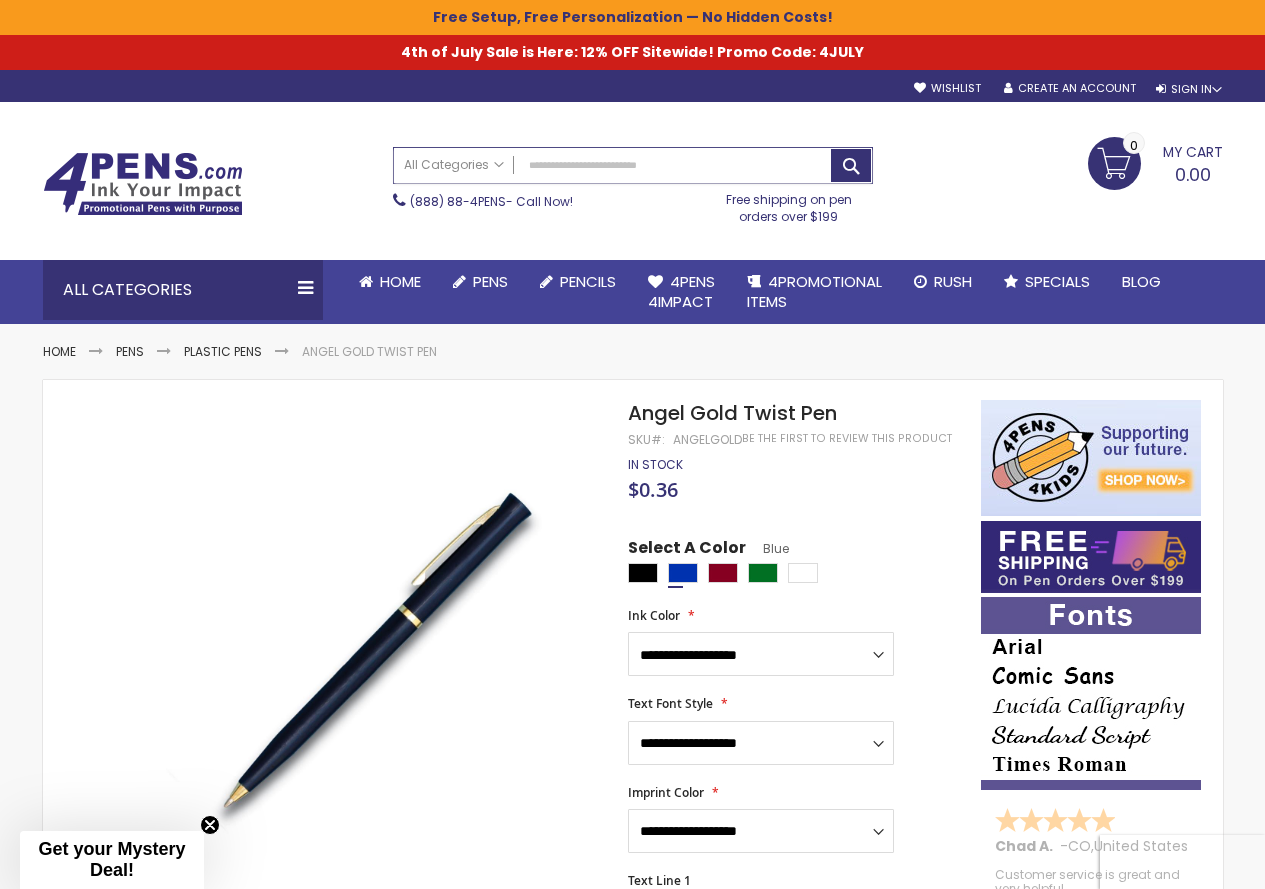 click on "Search" at bounding box center (633, 165) 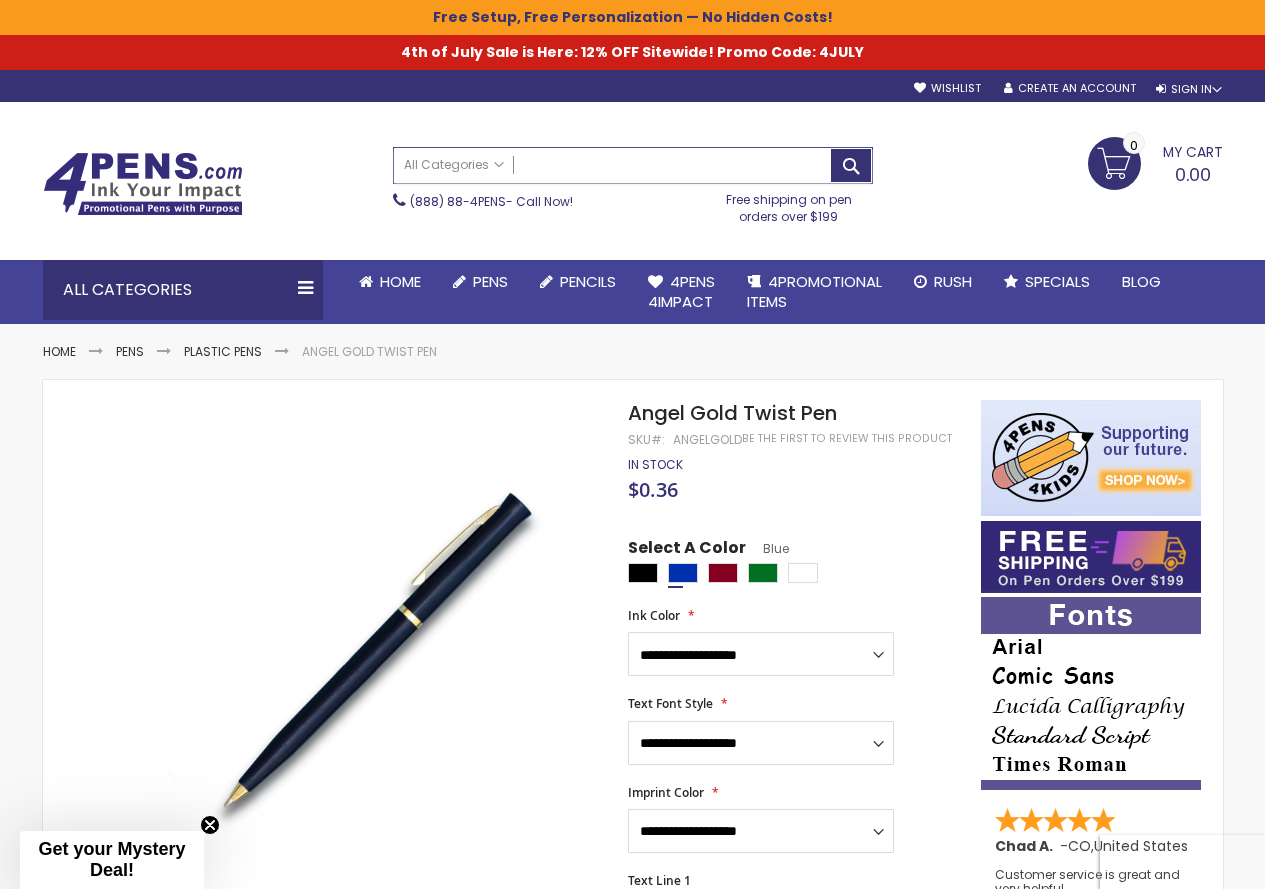 paste on "*********" 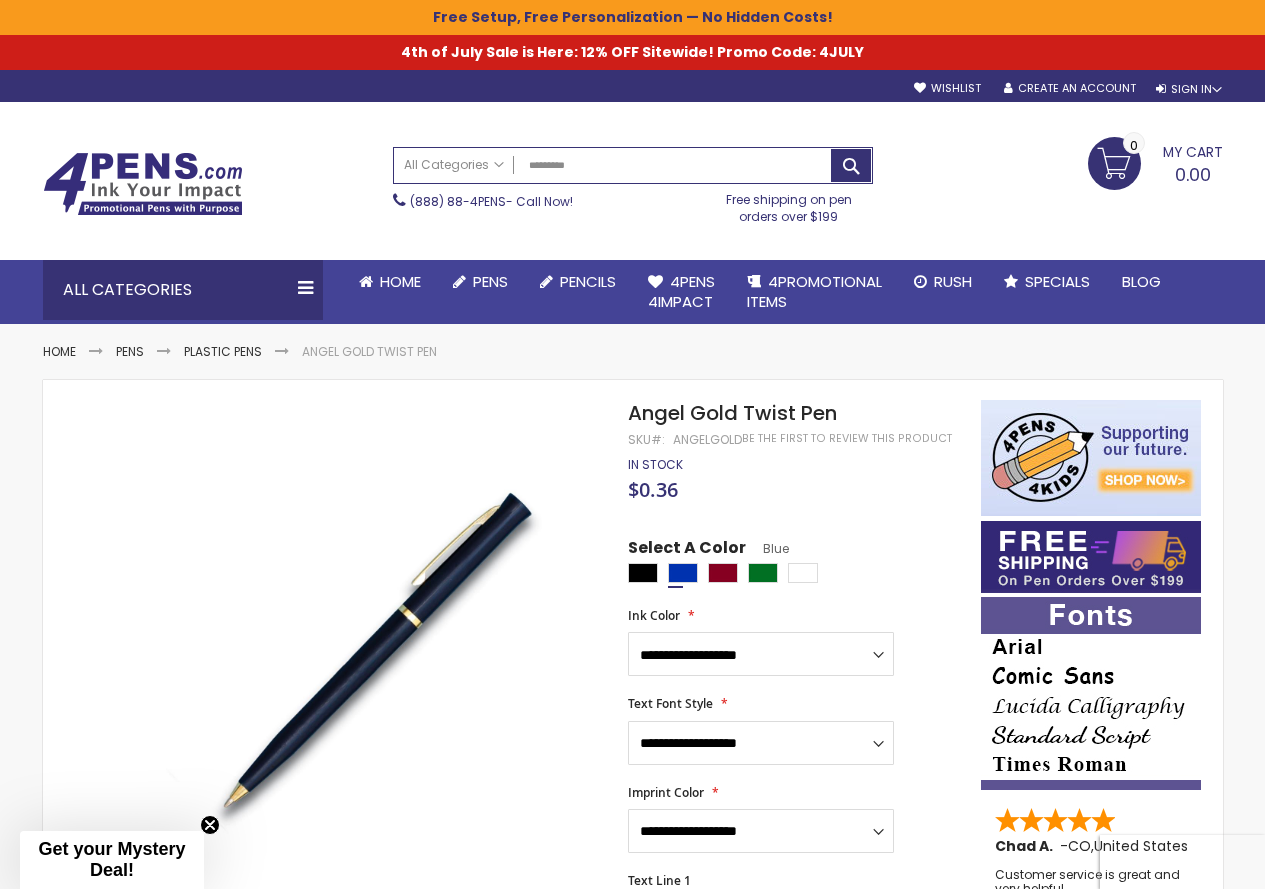type on "*********" 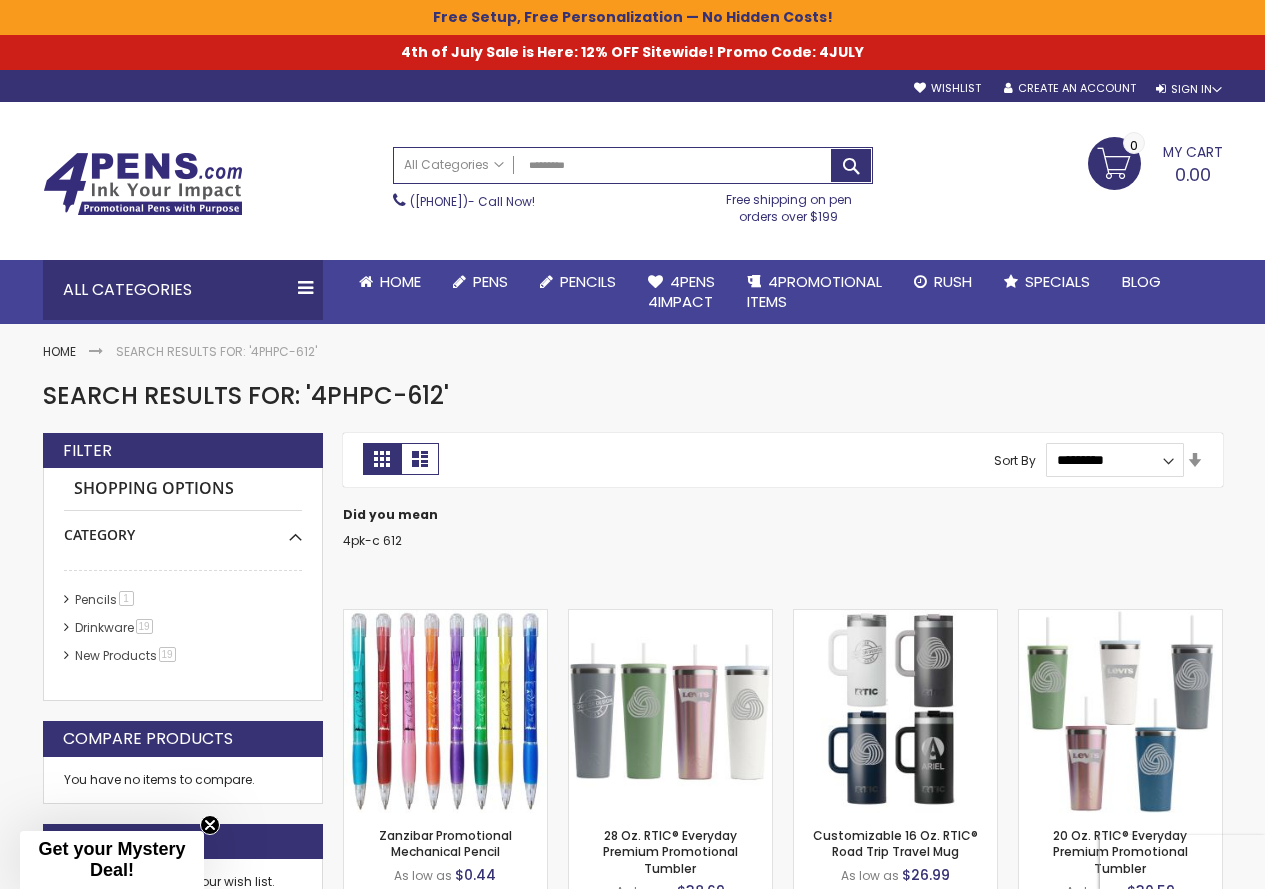 scroll, scrollTop: 0, scrollLeft: 0, axis: both 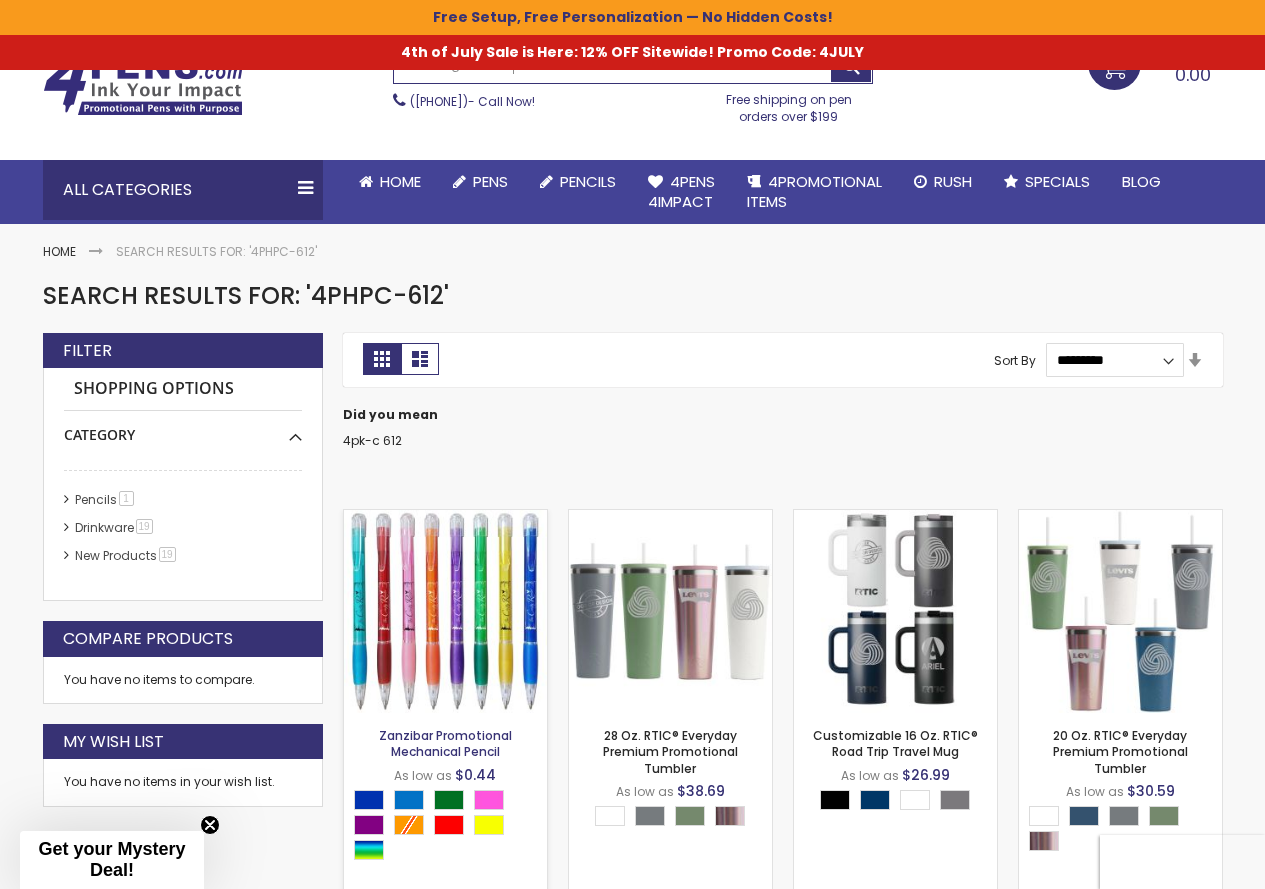 click on "Zanzibar Promotional Mechanical Pencil" at bounding box center [445, 743] 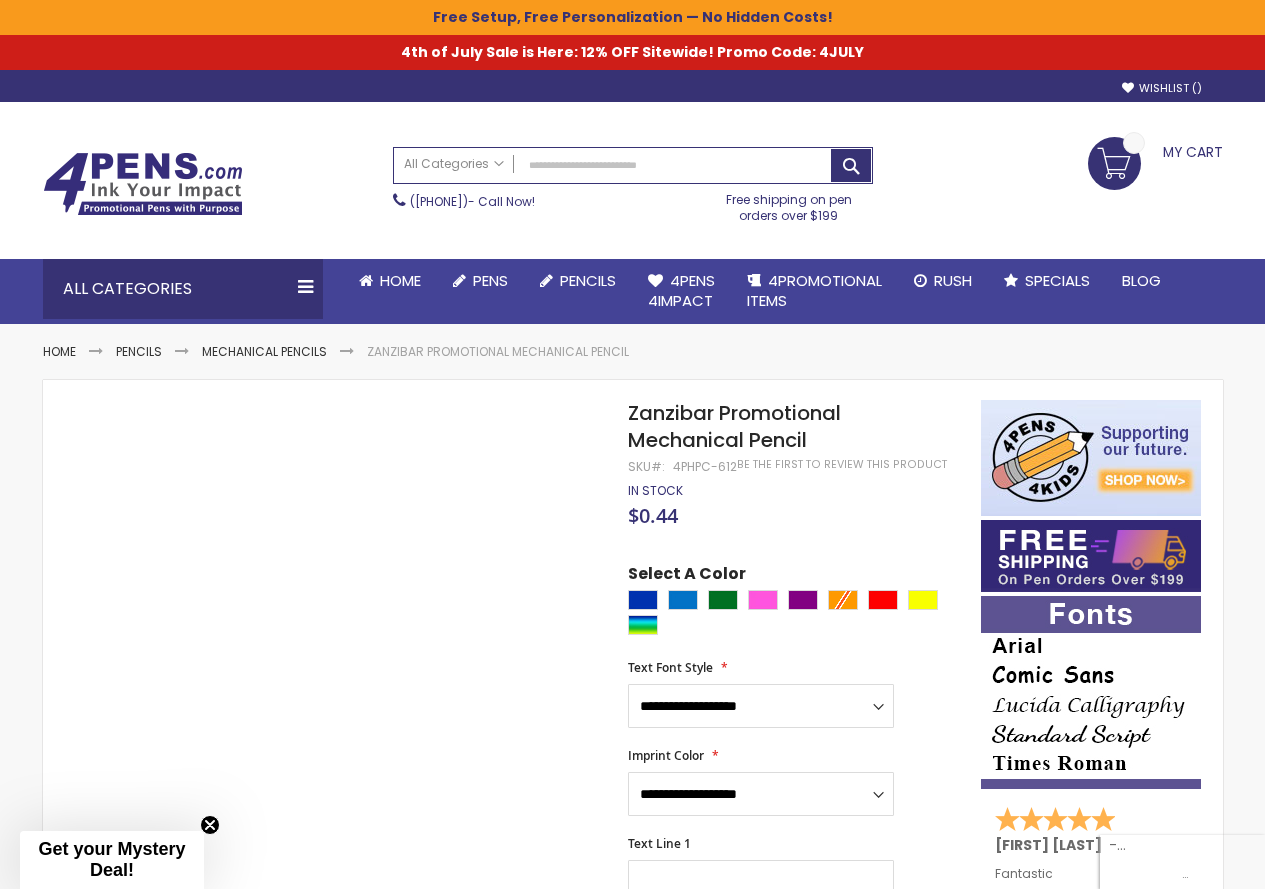 scroll, scrollTop: 0, scrollLeft: 0, axis: both 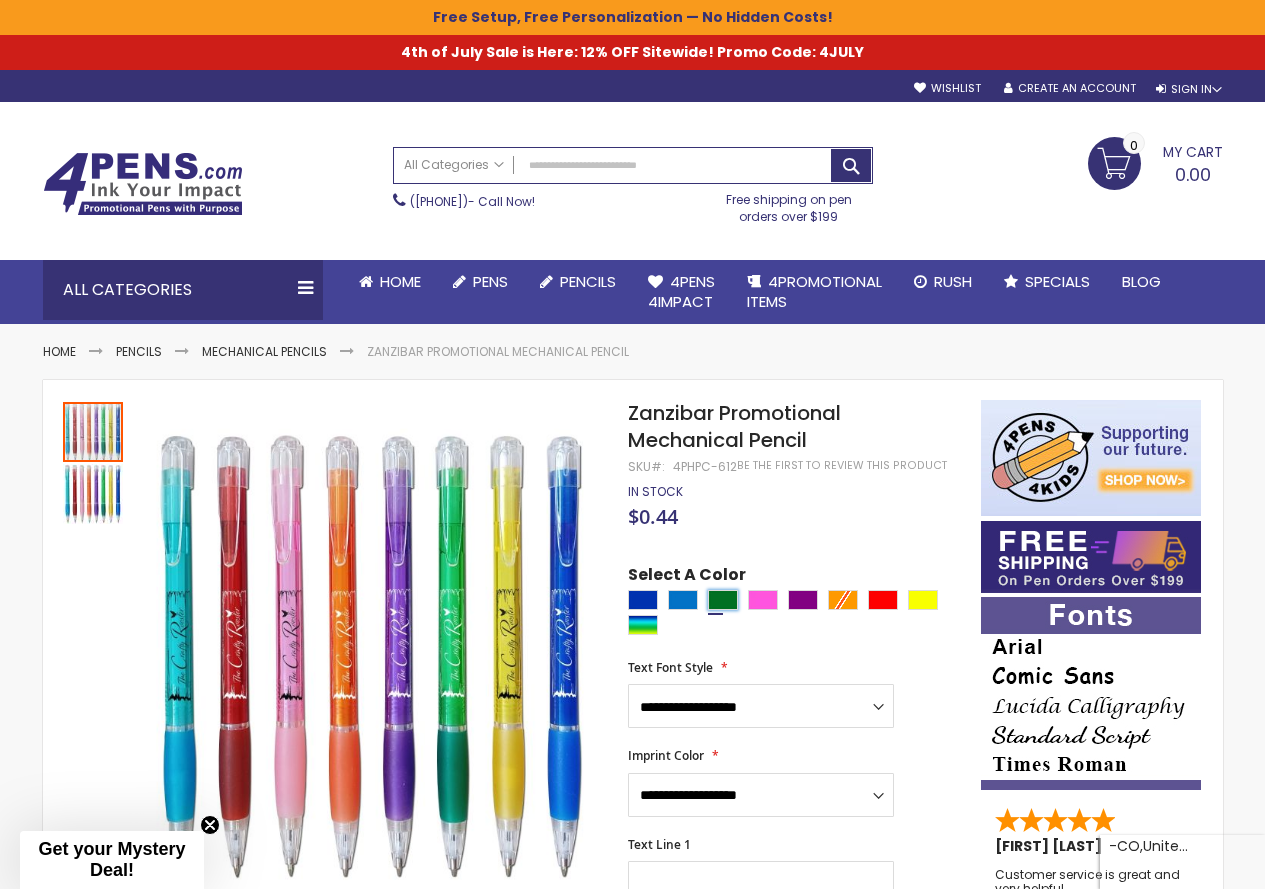 click at bounding box center (723, 600) 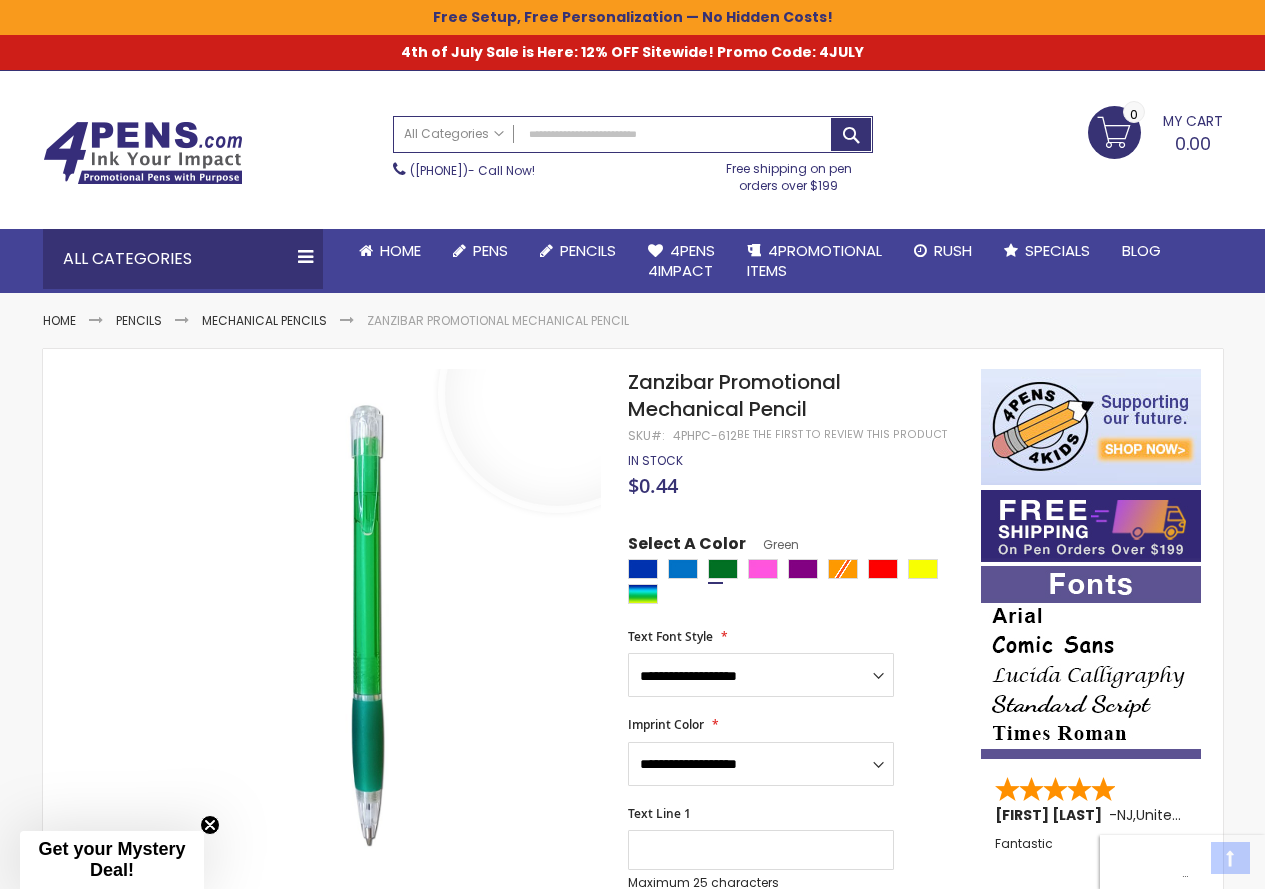 scroll, scrollTop: 0, scrollLeft: 0, axis: both 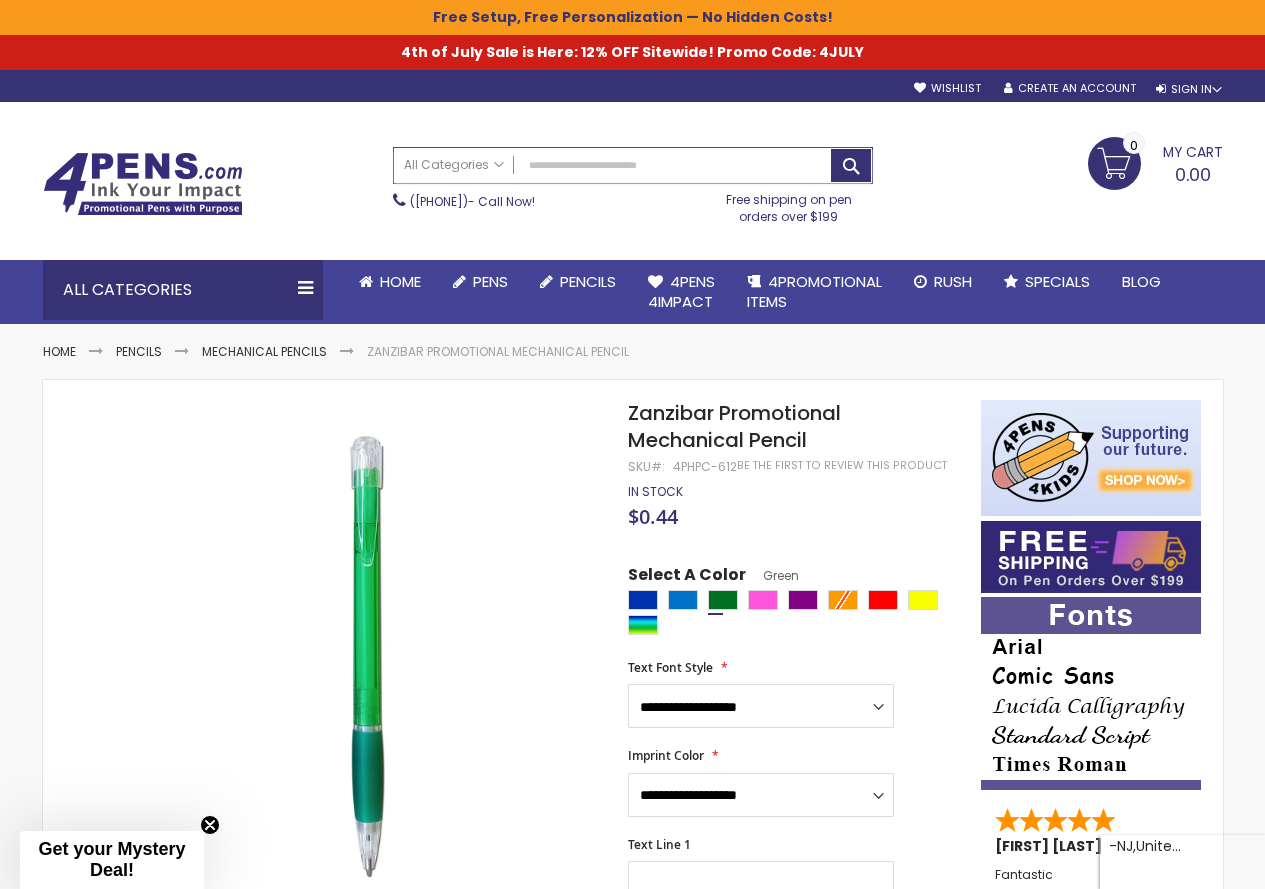 click on "Search" at bounding box center [633, 165] 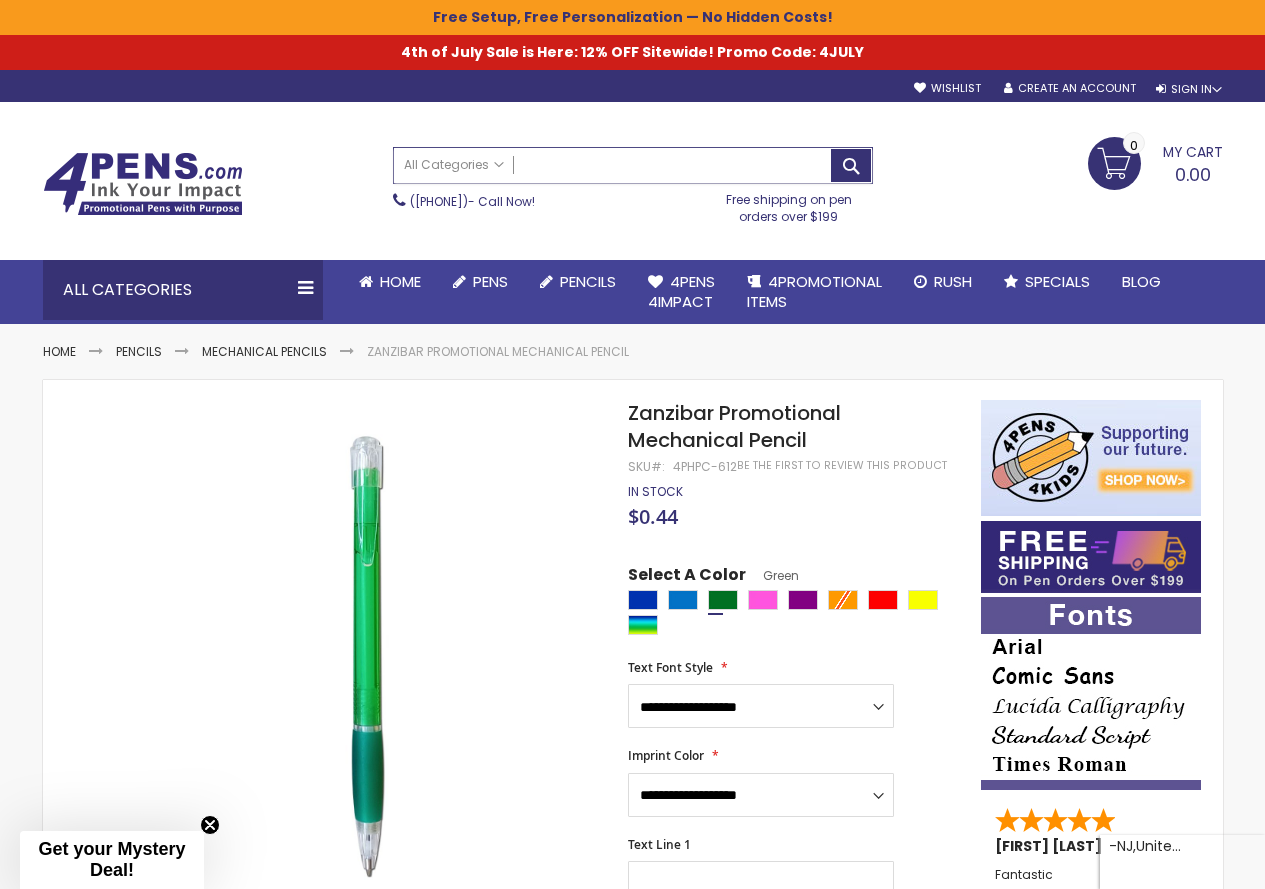 paste on "**********" 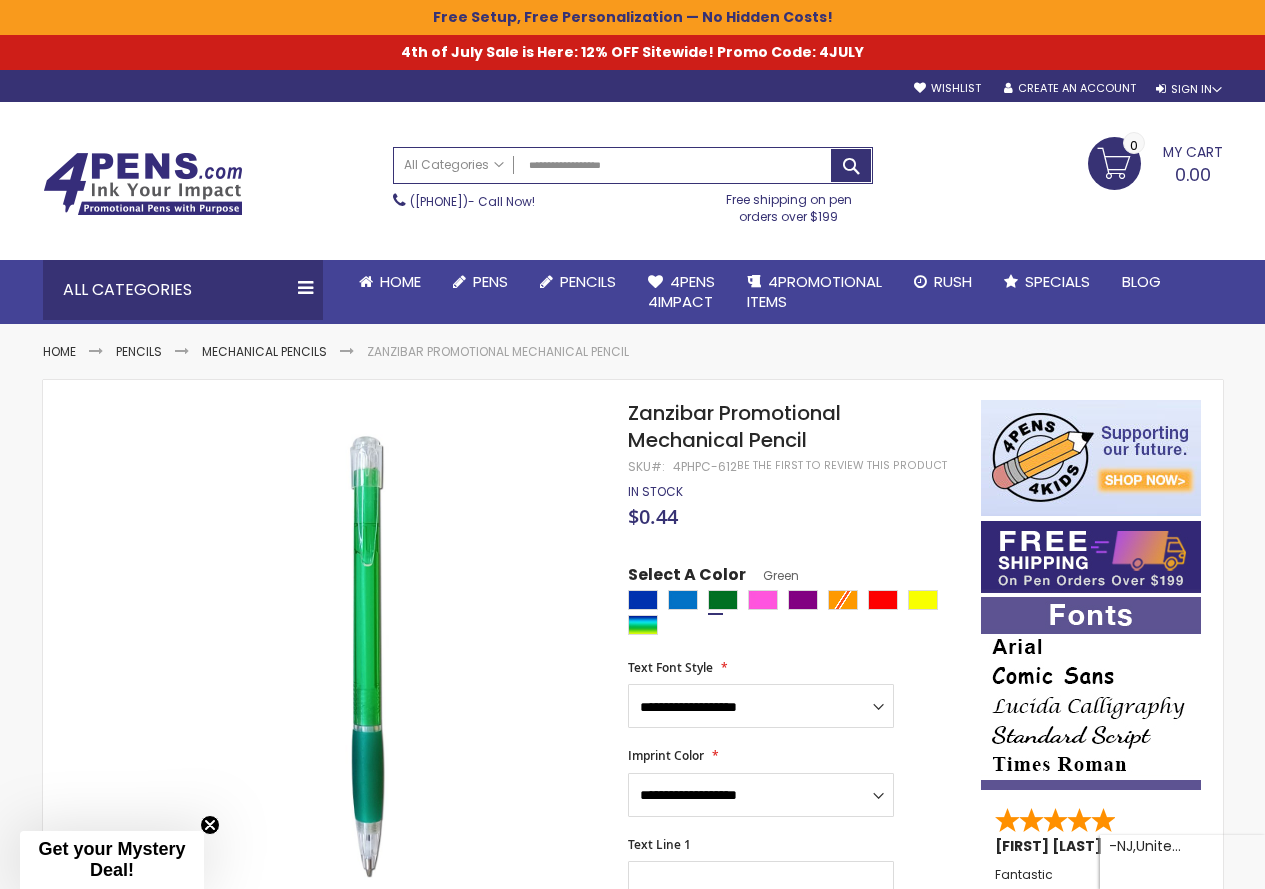 type on "**********" 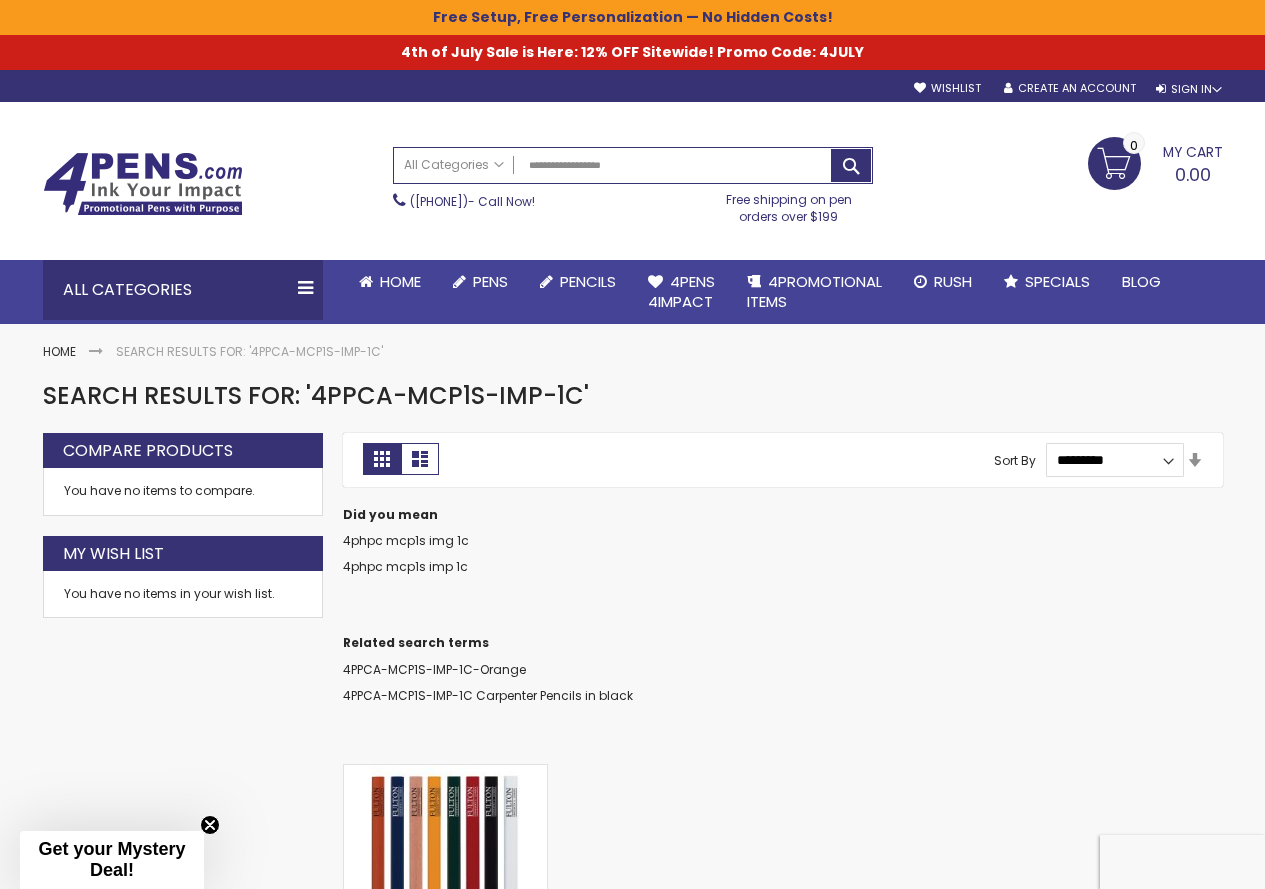 scroll, scrollTop: 0, scrollLeft: 0, axis: both 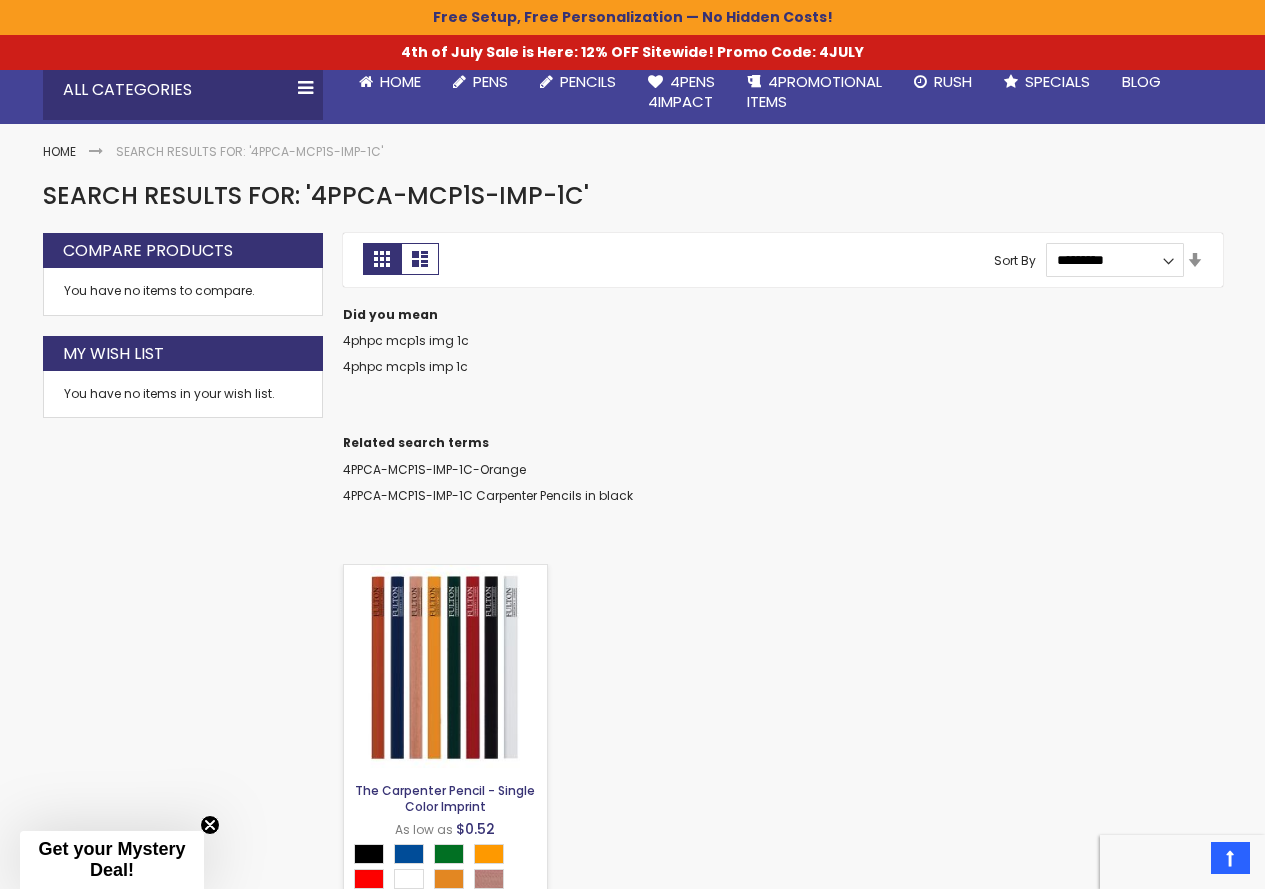 click on "The Carpenter Pencil - Single Color Imprint" at bounding box center (445, 798) 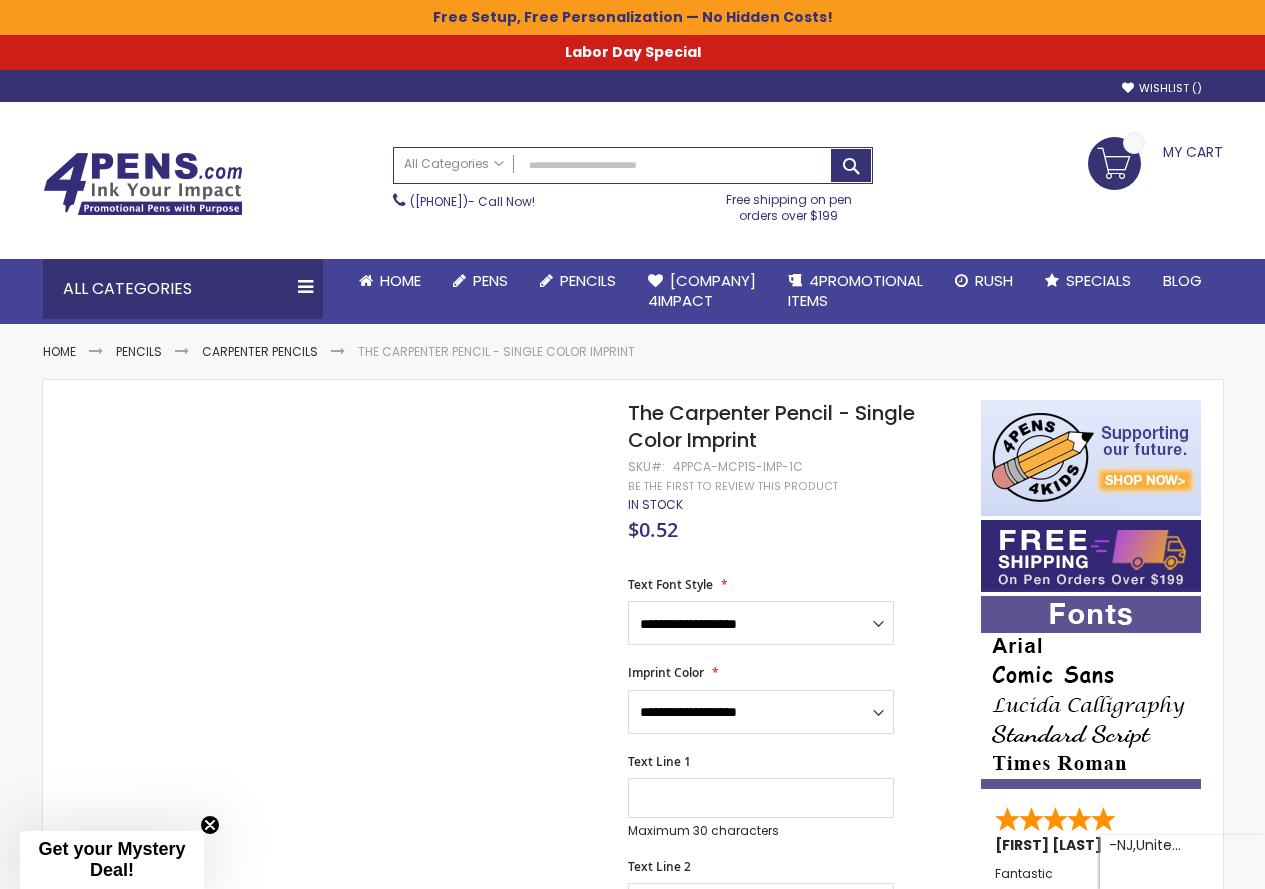 scroll, scrollTop: 0, scrollLeft: 0, axis: both 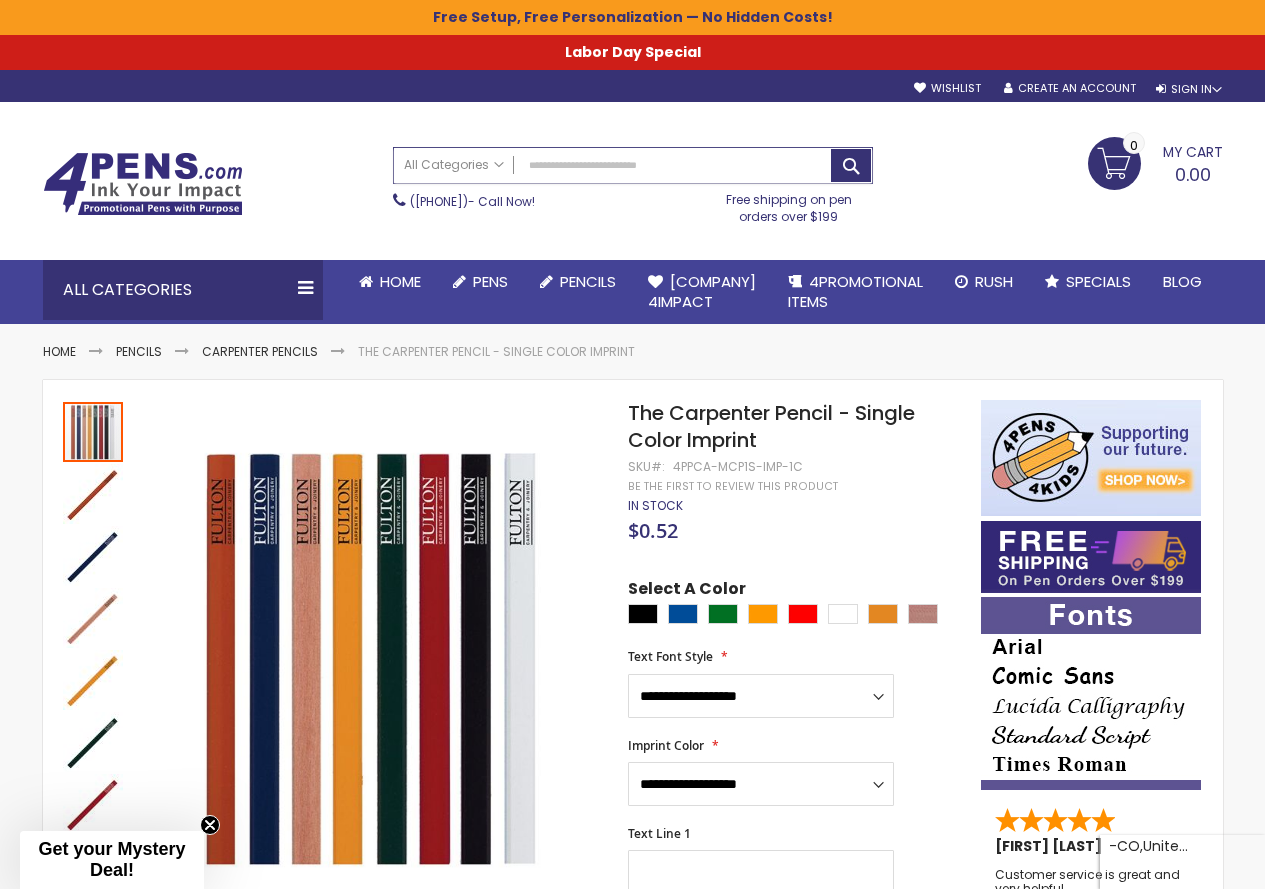 click on "Search" at bounding box center [633, 165] 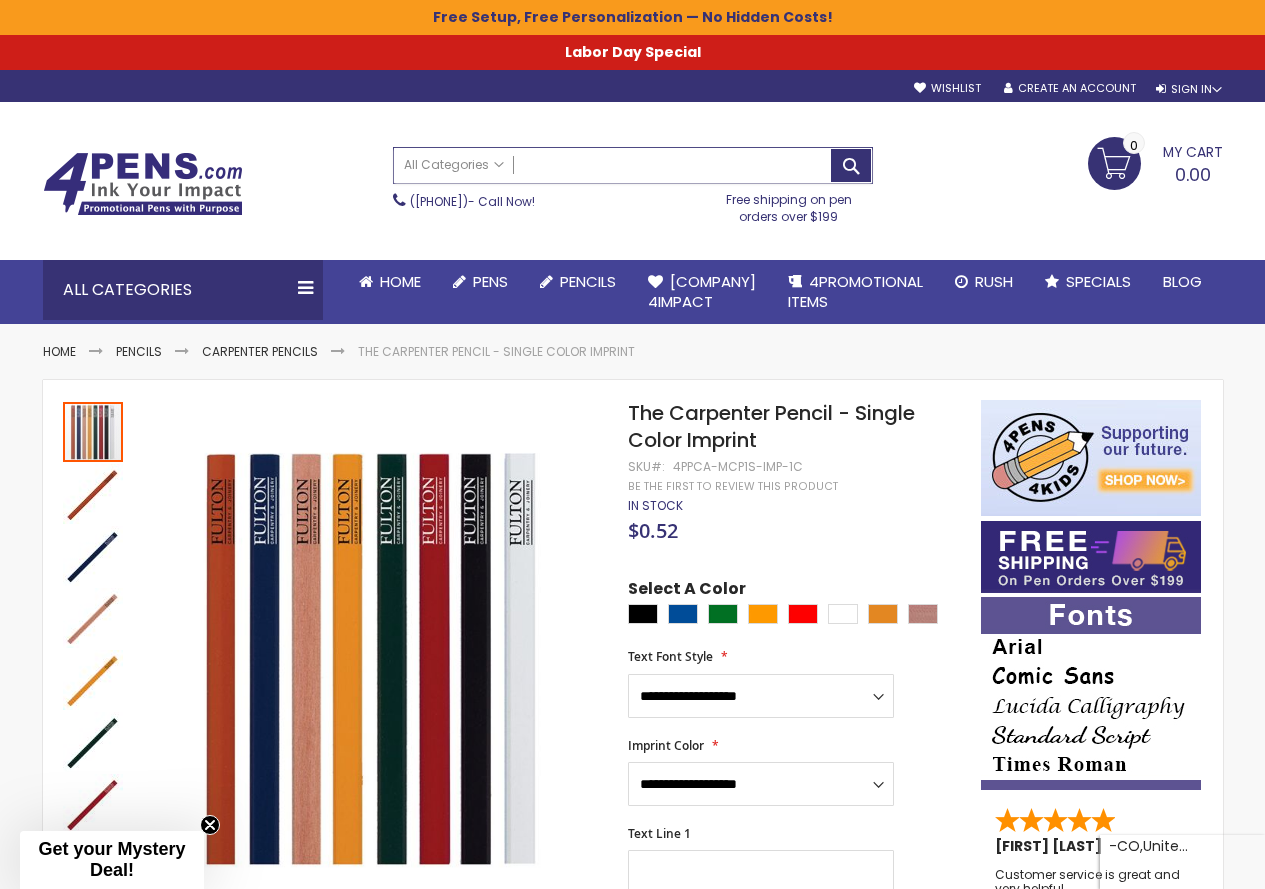 paste on "**********" 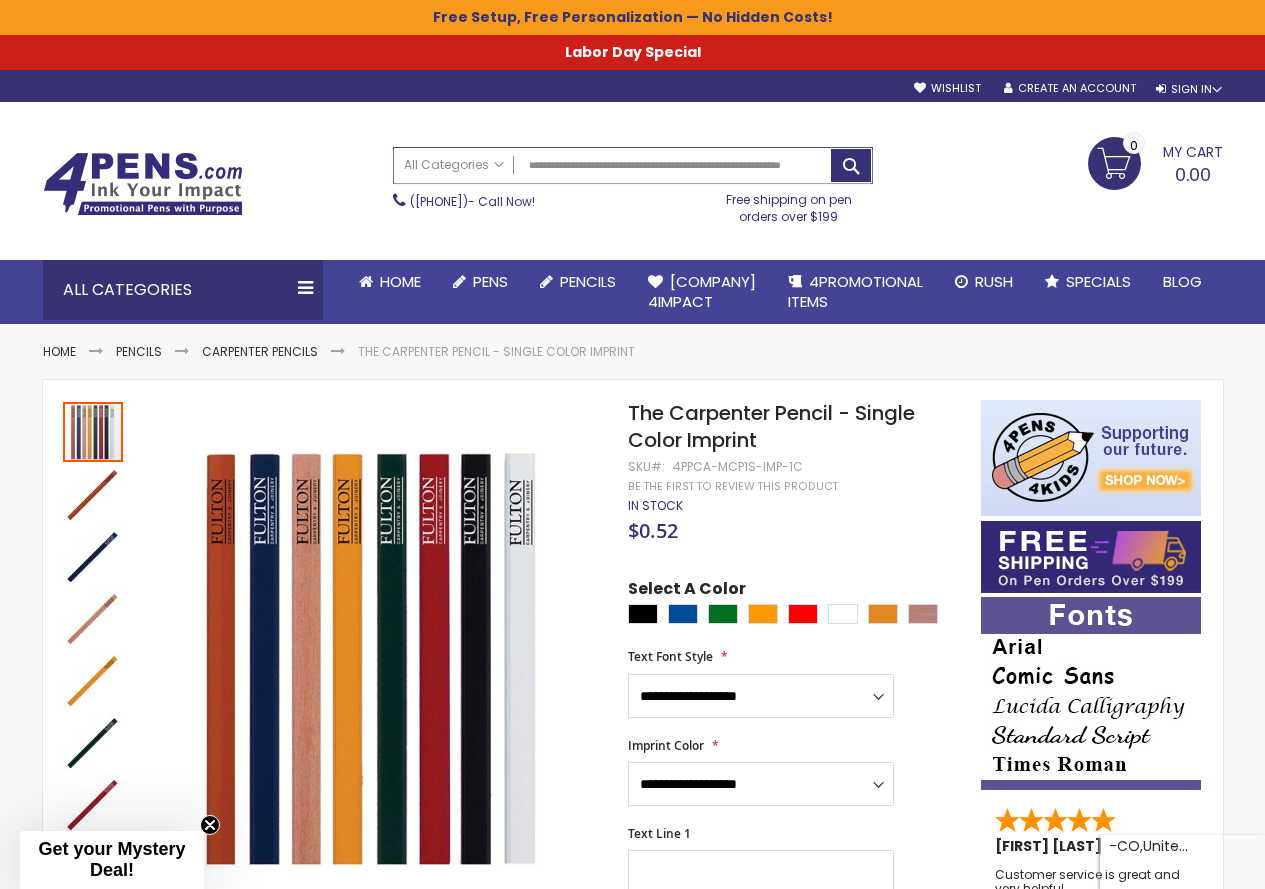 scroll, scrollTop: 0, scrollLeft: 20, axis: horizontal 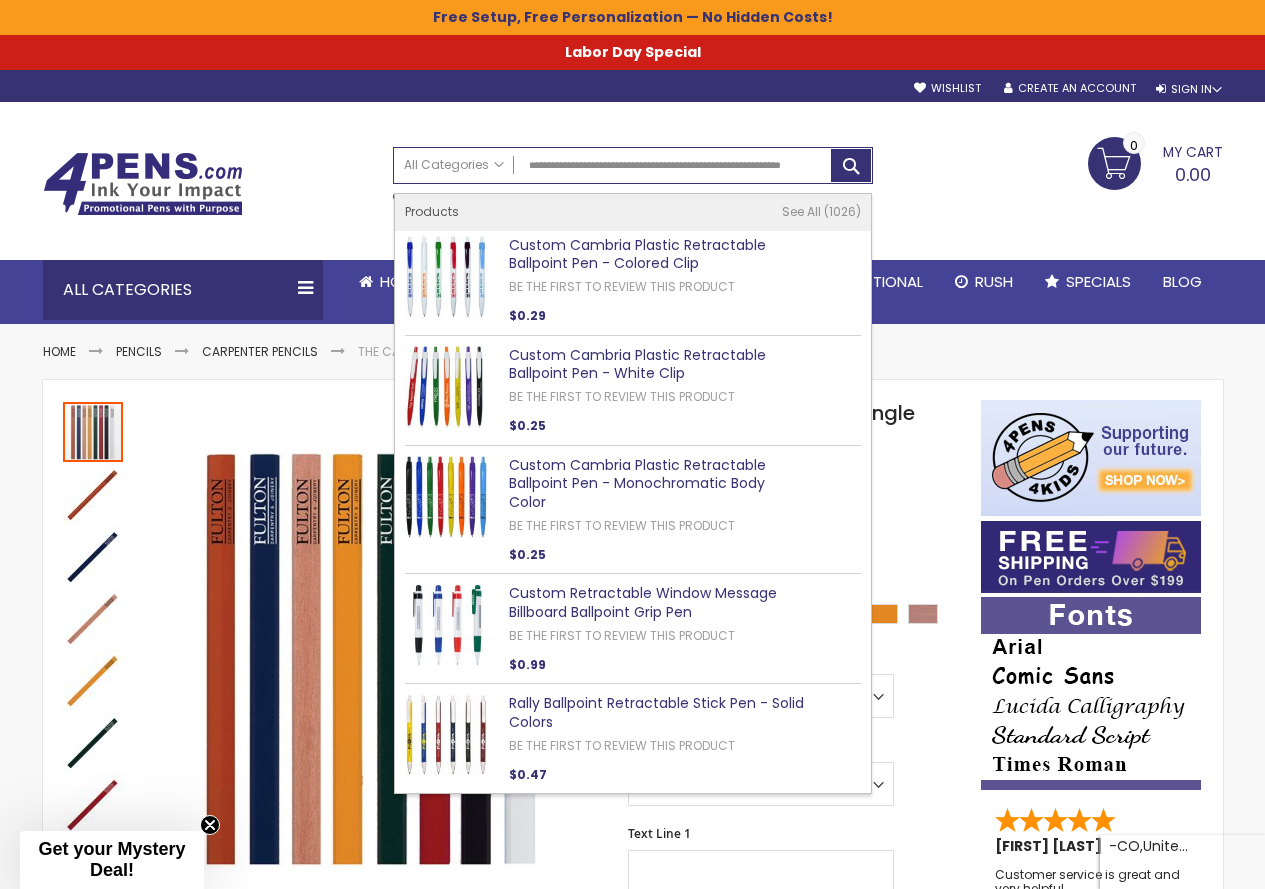 type on "**********" 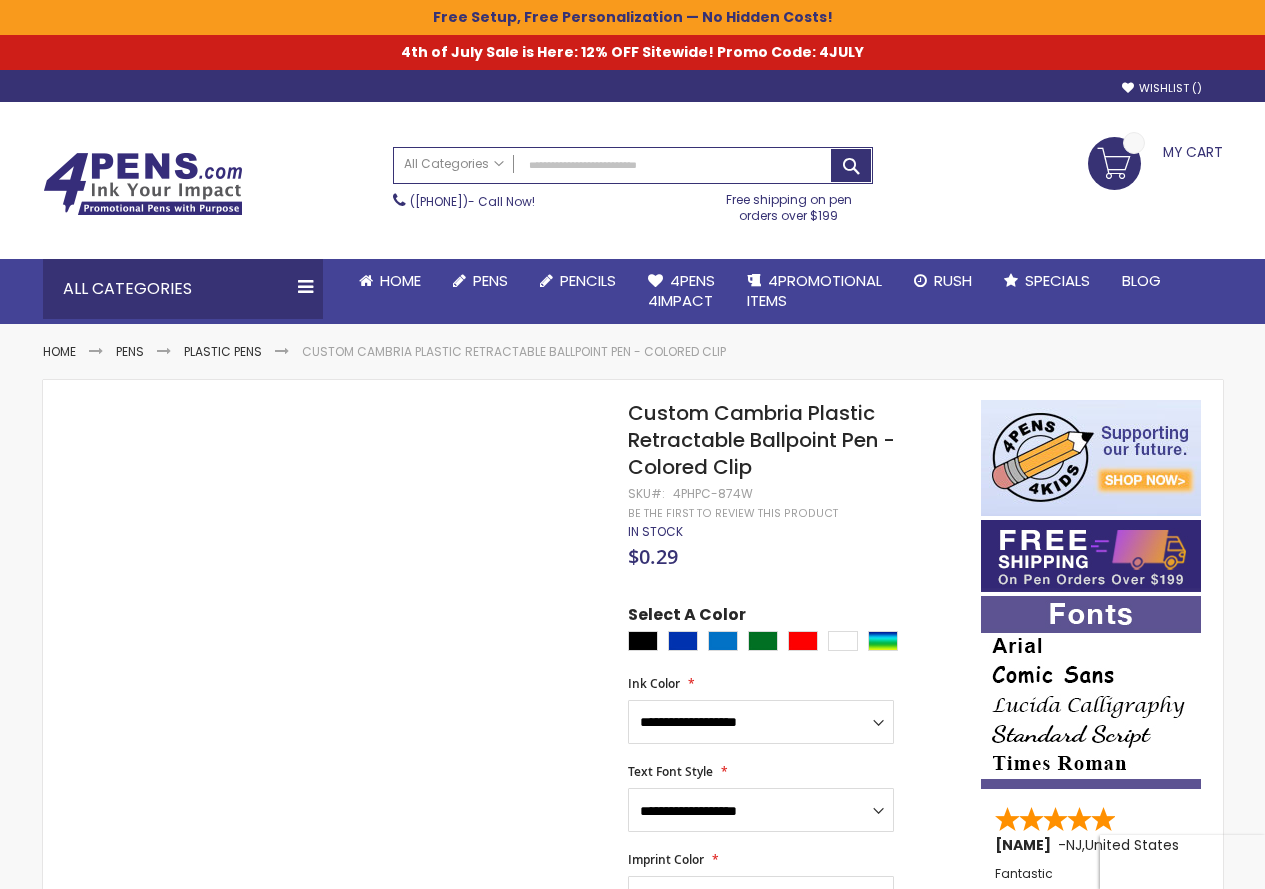 scroll, scrollTop: 0, scrollLeft: 0, axis: both 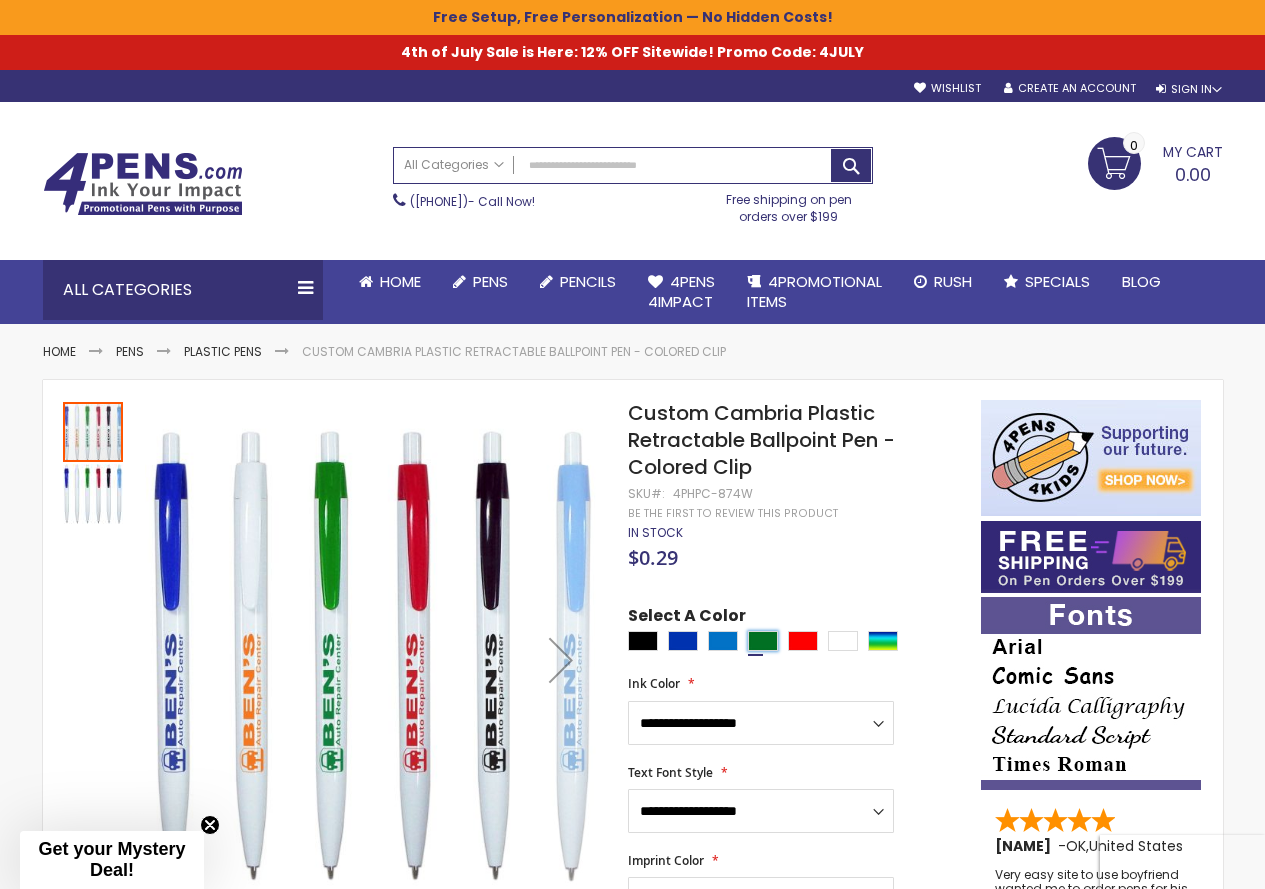 click at bounding box center [763, 641] 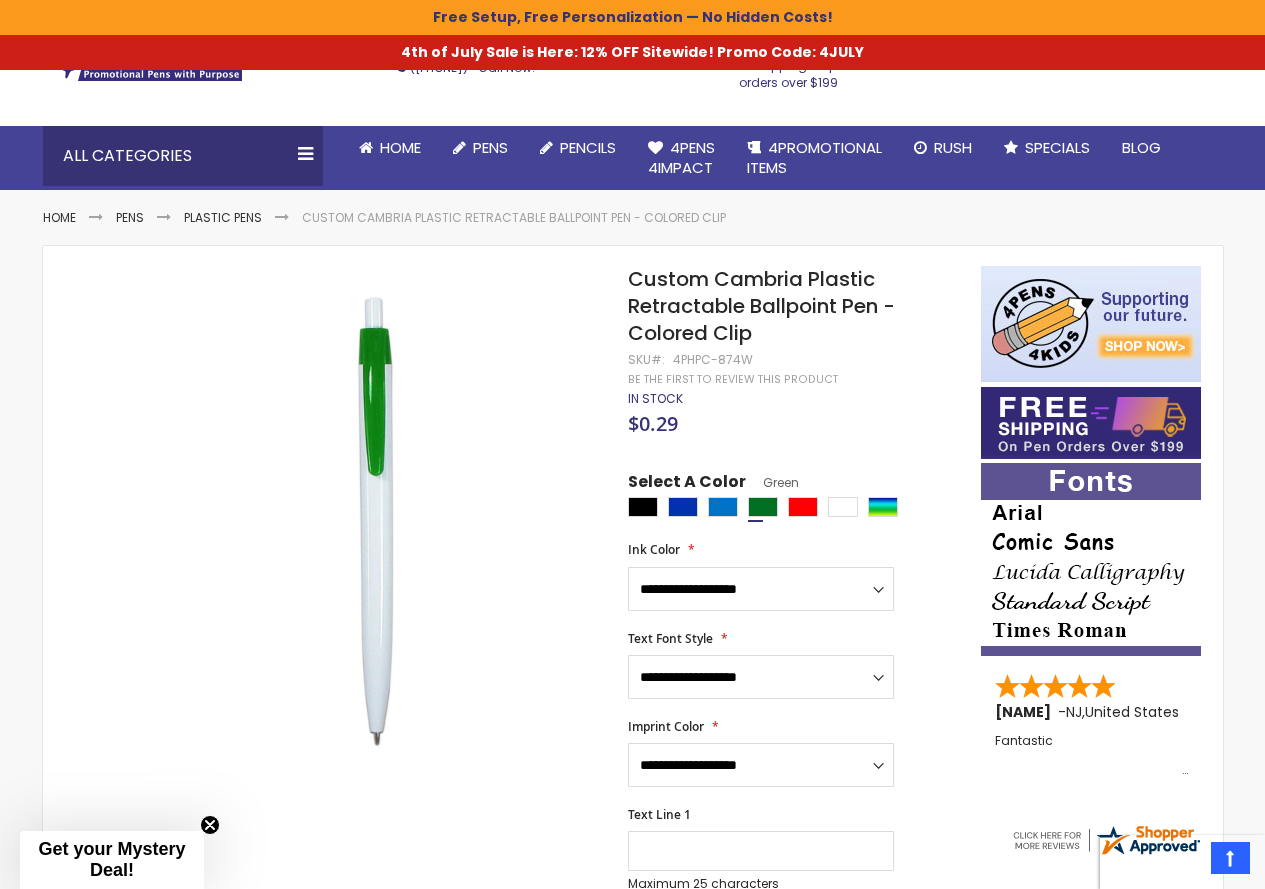 scroll, scrollTop: 100, scrollLeft: 0, axis: vertical 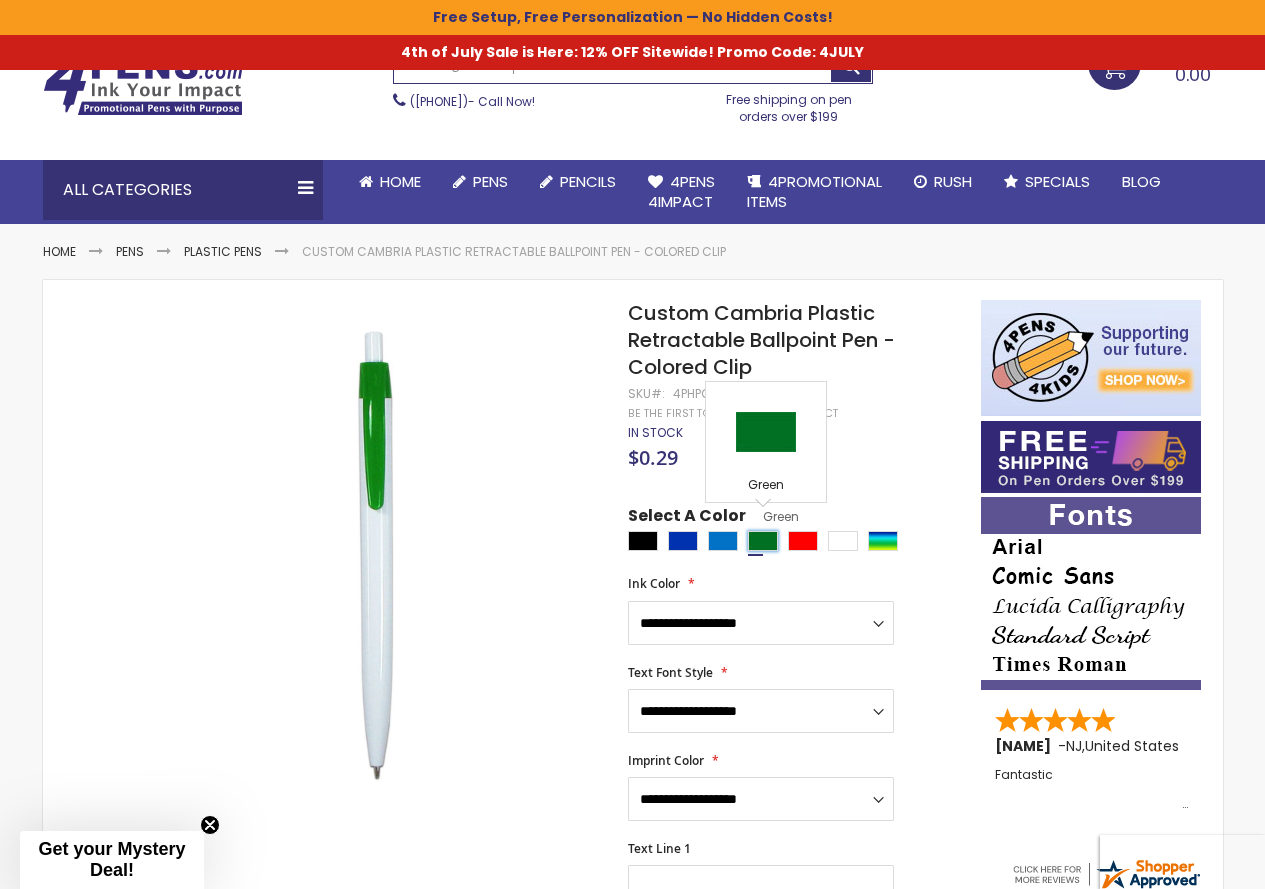 click at bounding box center (763, 541) 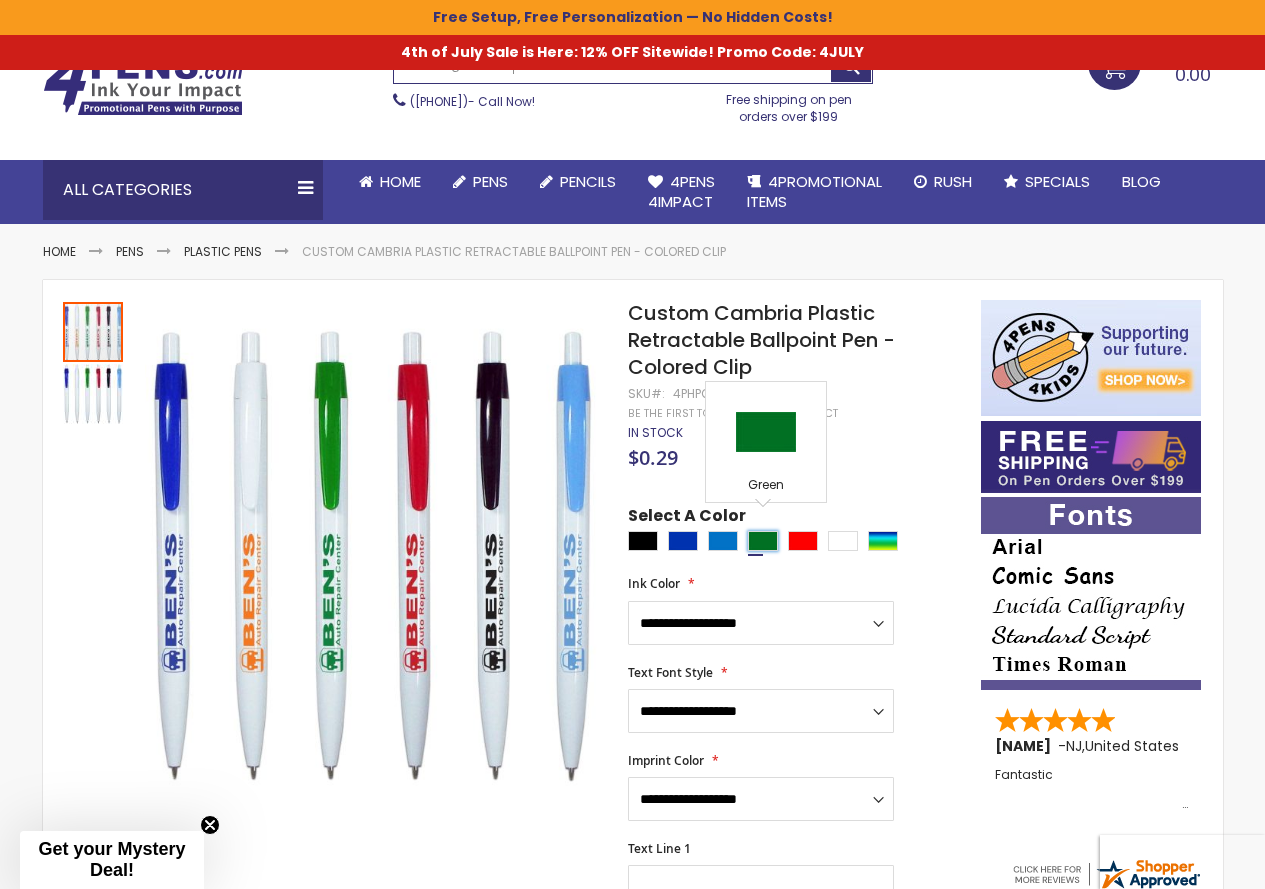 click at bounding box center (763, 541) 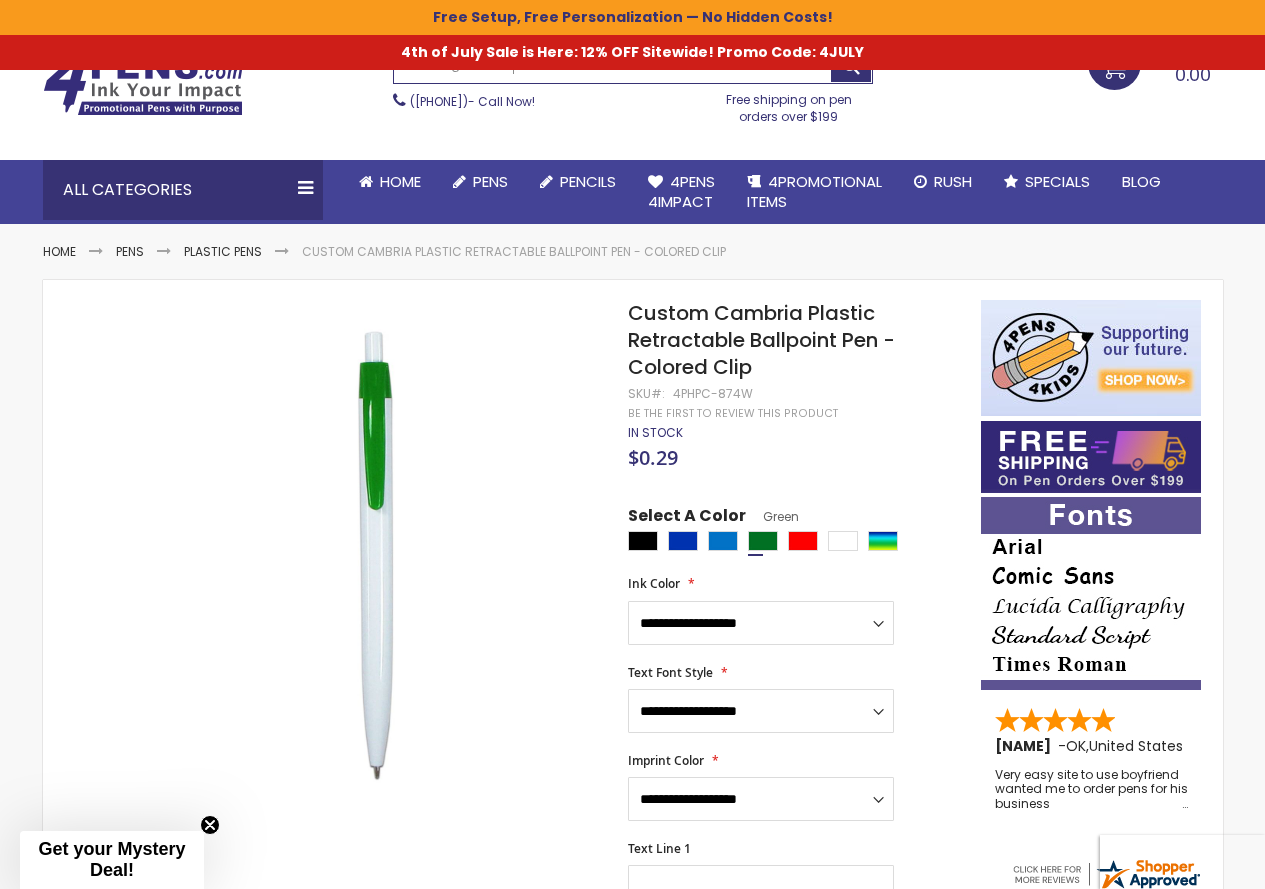 click on "Select A Color Green ****" at bounding box center (794, 531) 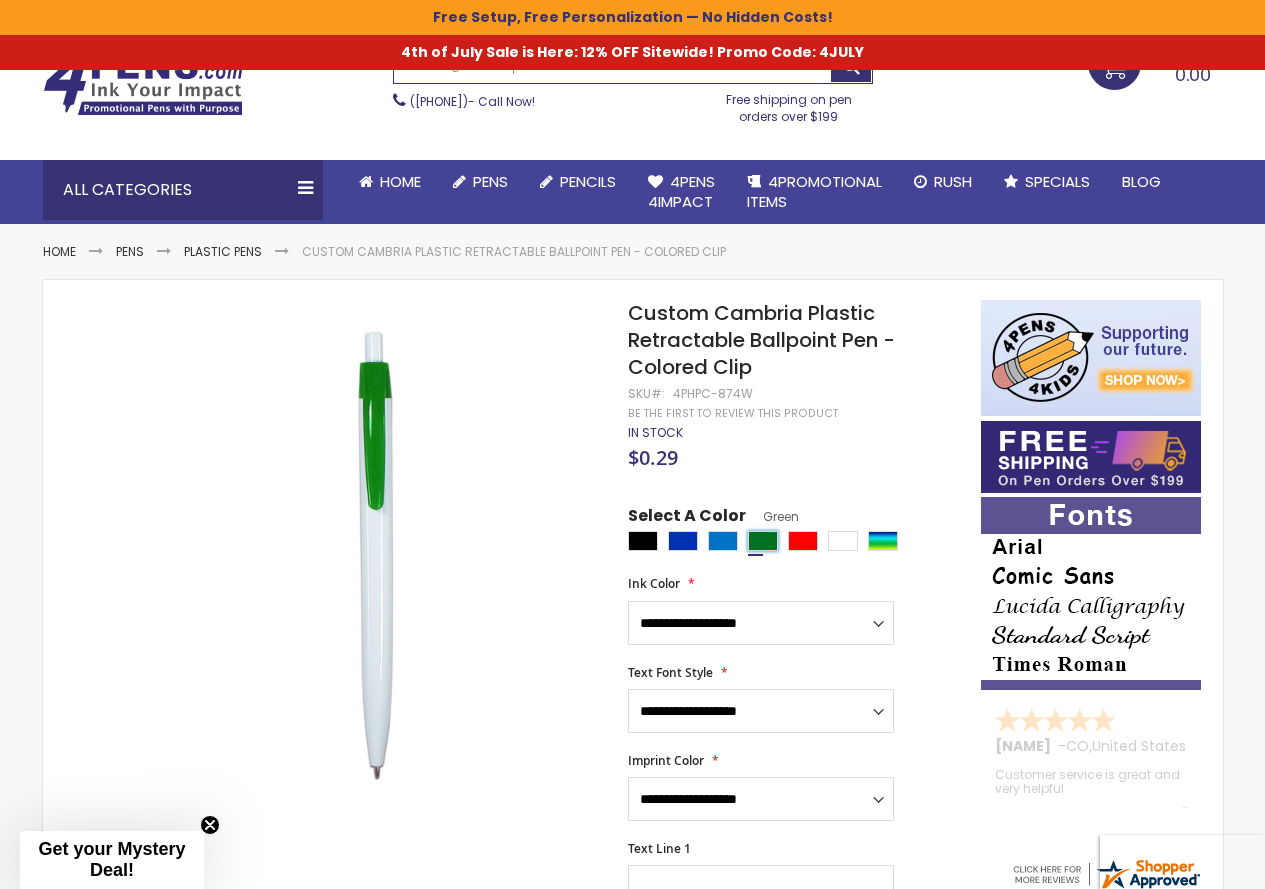 click at bounding box center (763, 541) 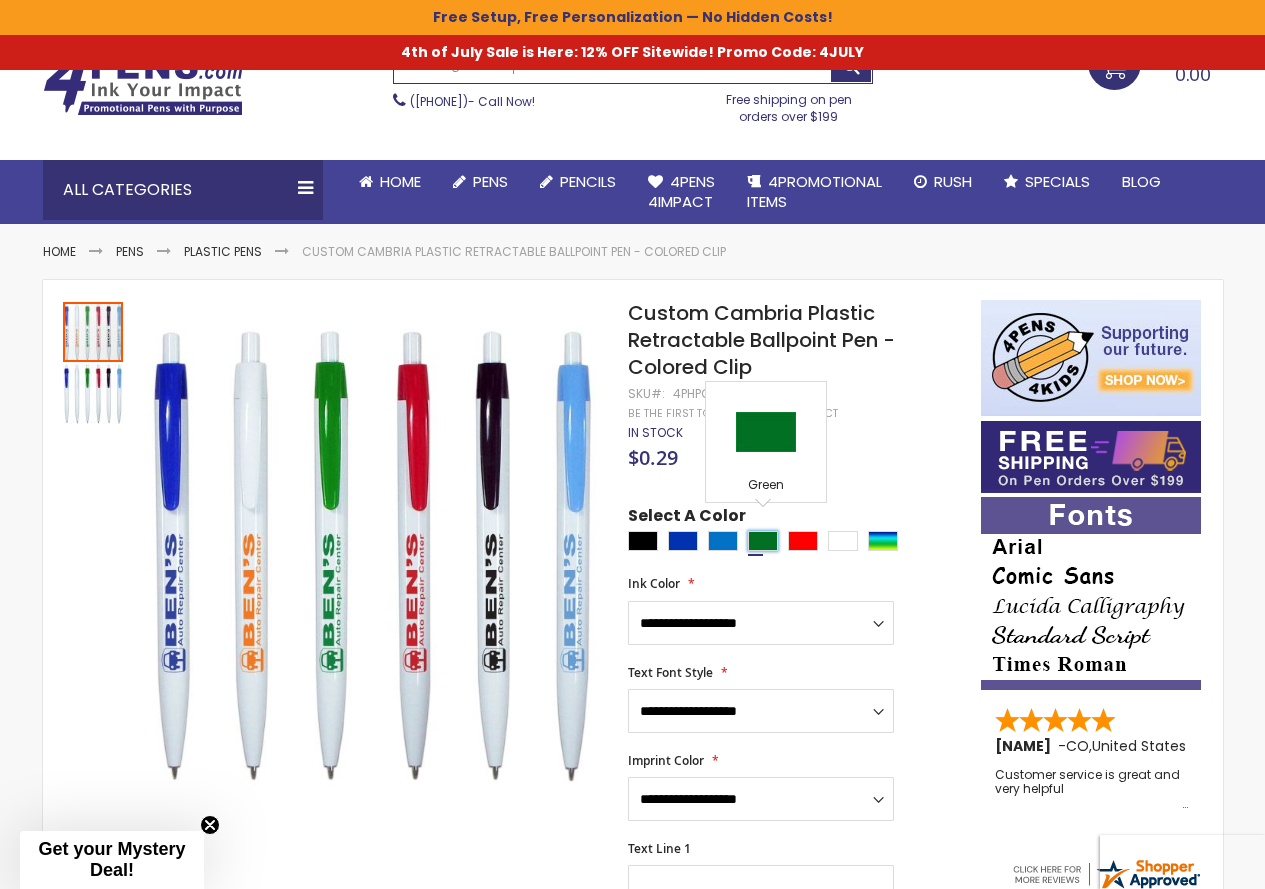 click at bounding box center (763, 541) 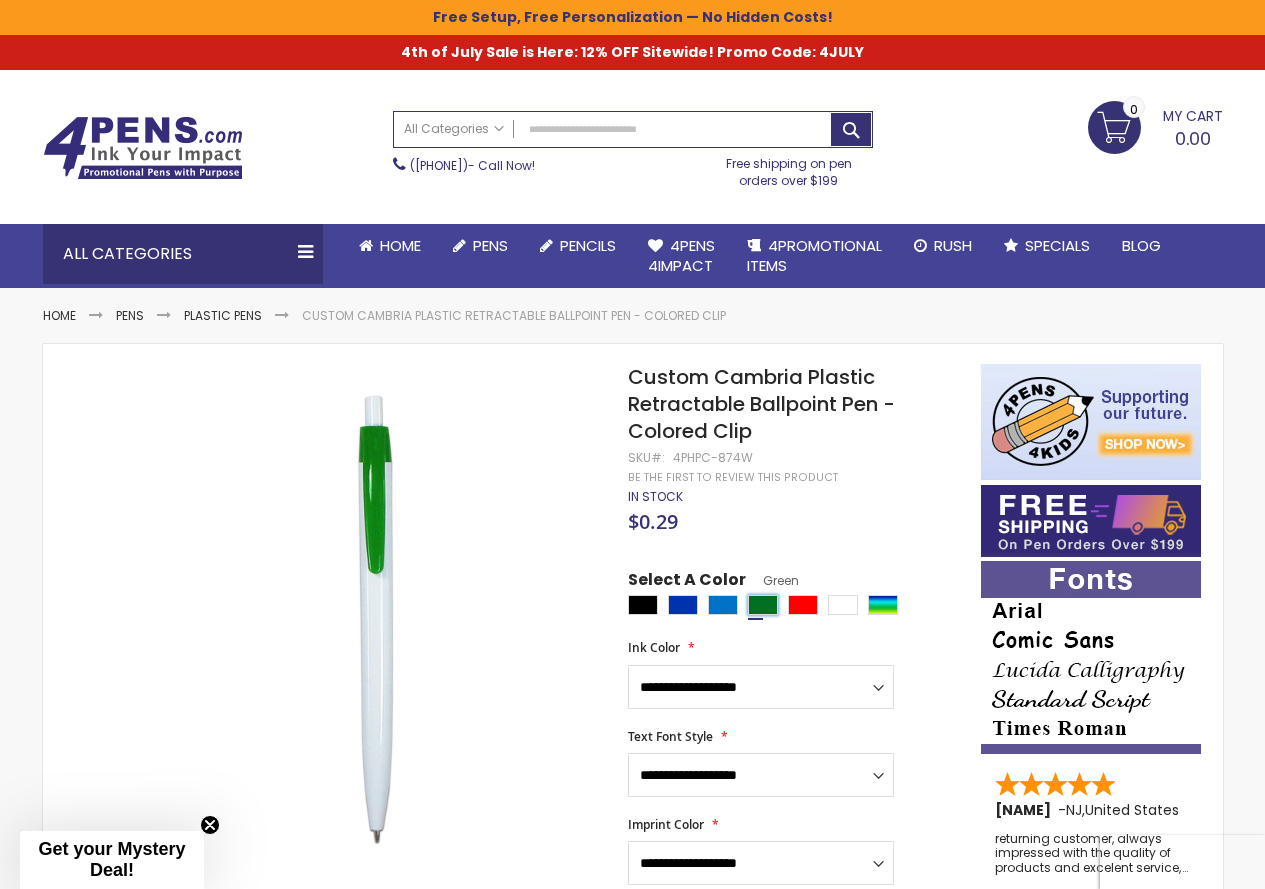 scroll, scrollTop: 0, scrollLeft: 0, axis: both 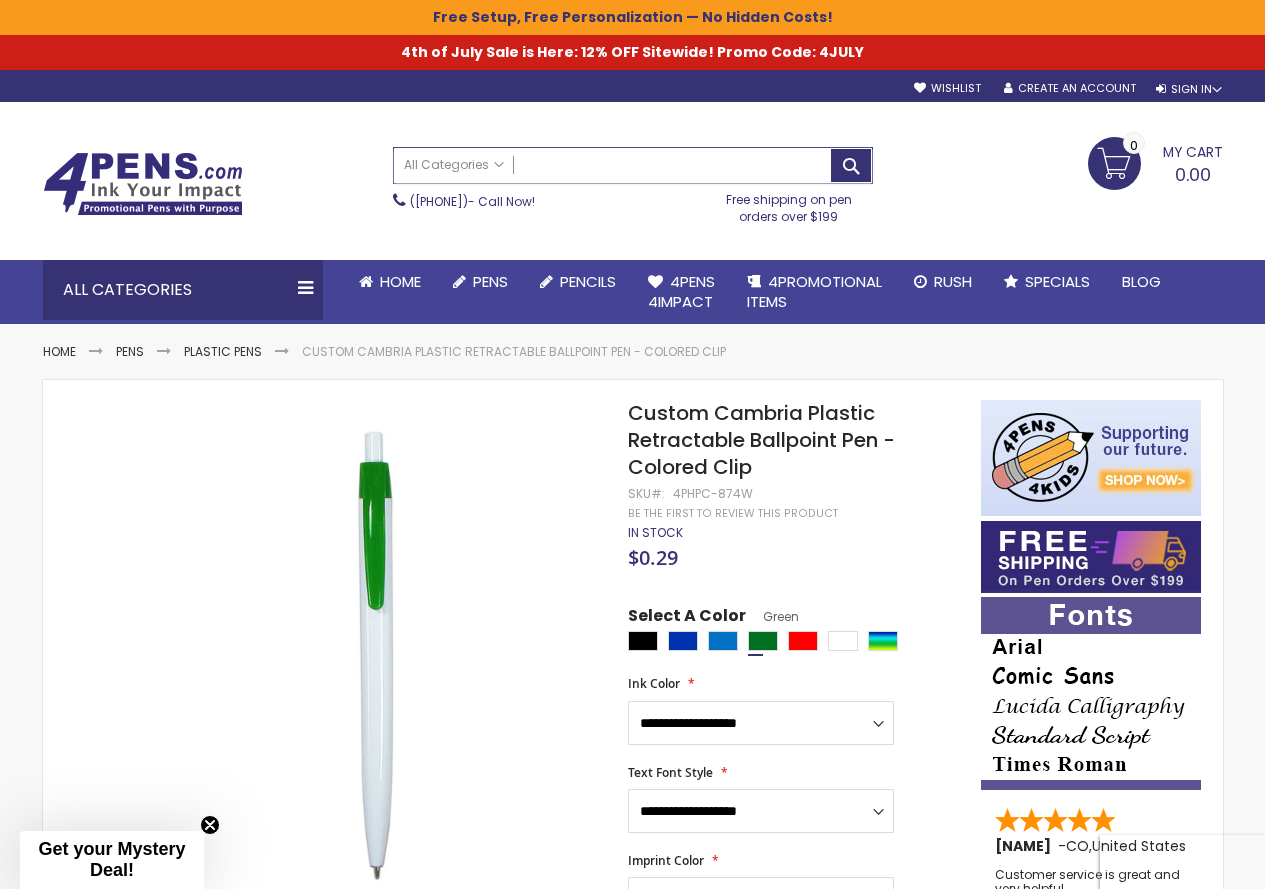 click on "Search" at bounding box center (633, 165) 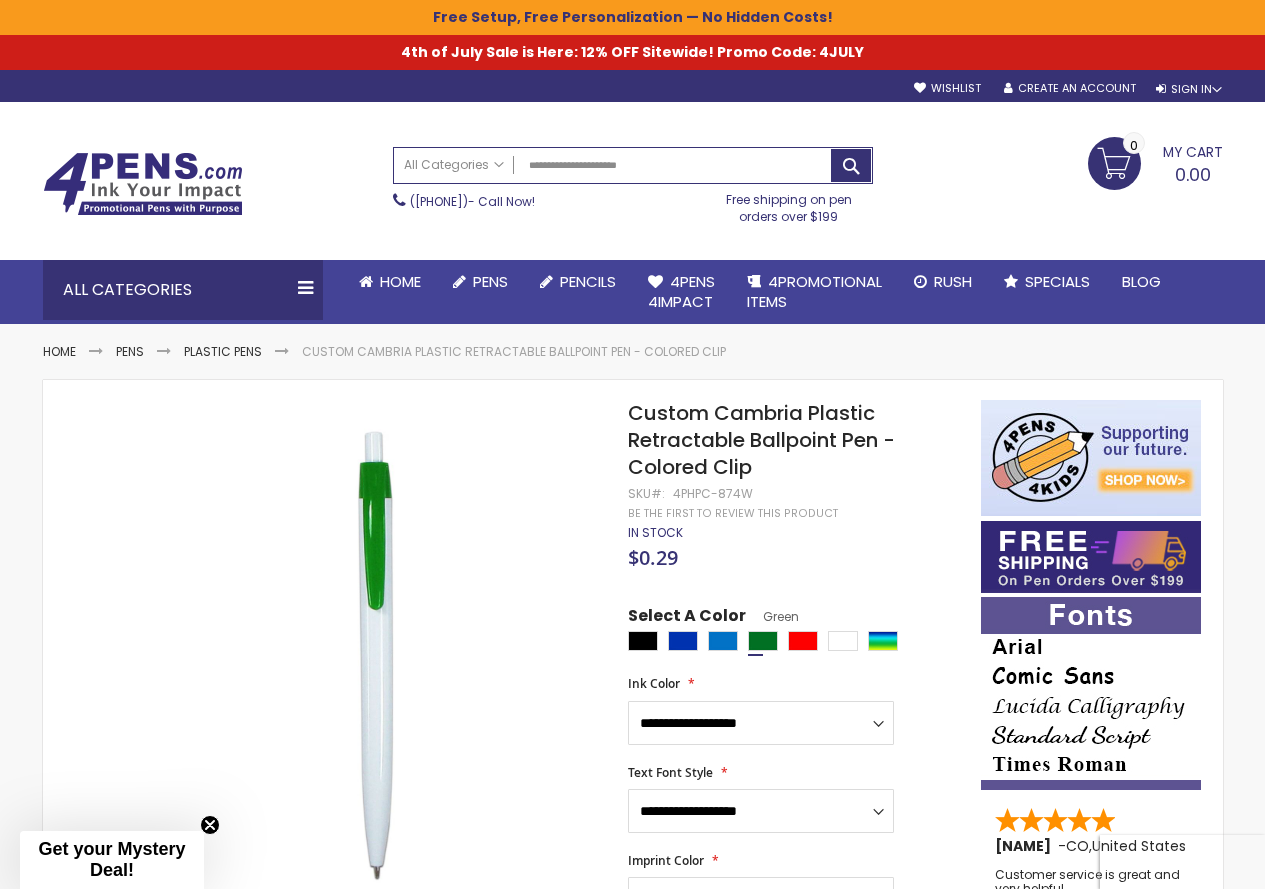 type on "**********" 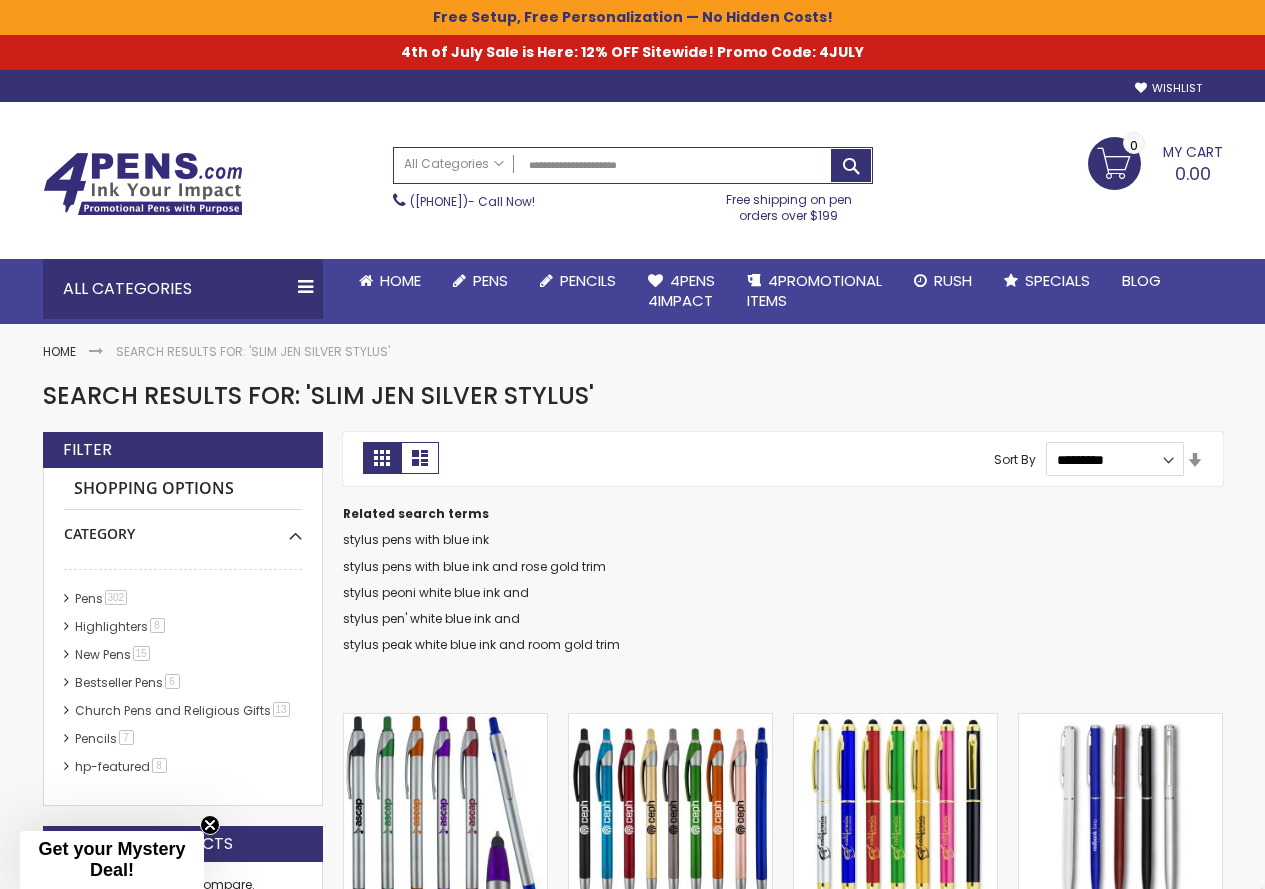 scroll, scrollTop: 0, scrollLeft: 0, axis: both 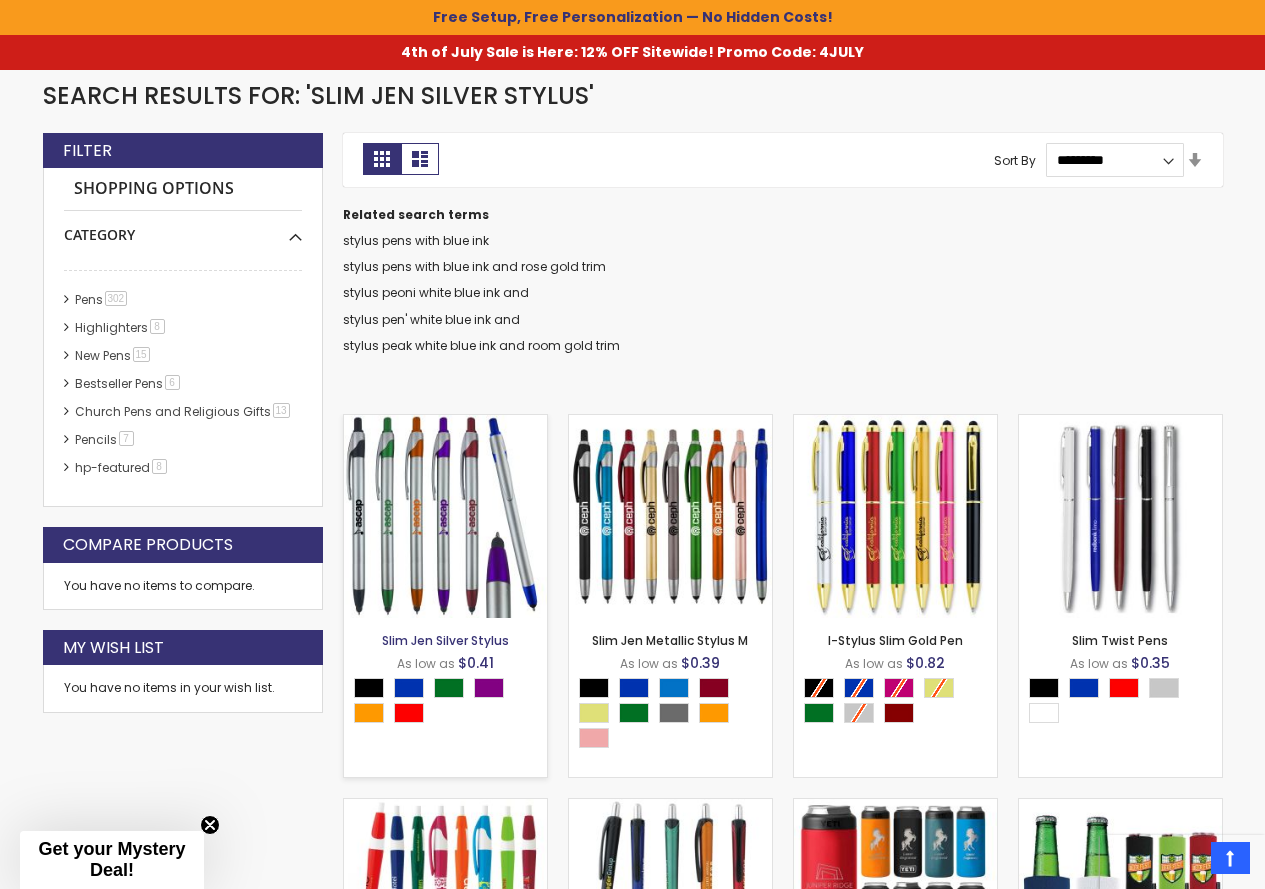 click on "Slim Jen Silver Stylus" at bounding box center [445, 640] 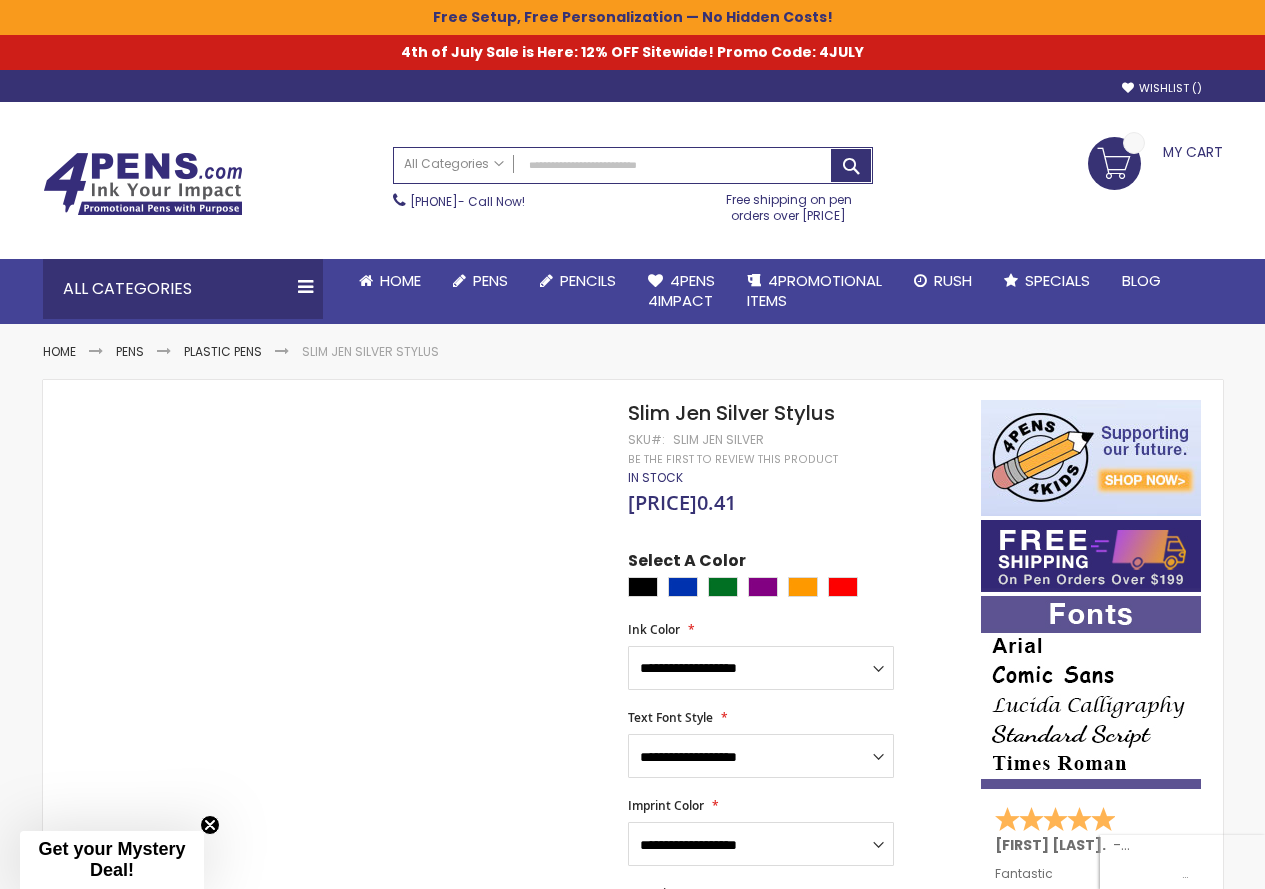 scroll, scrollTop: 0, scrollLeft: 0, axis: both 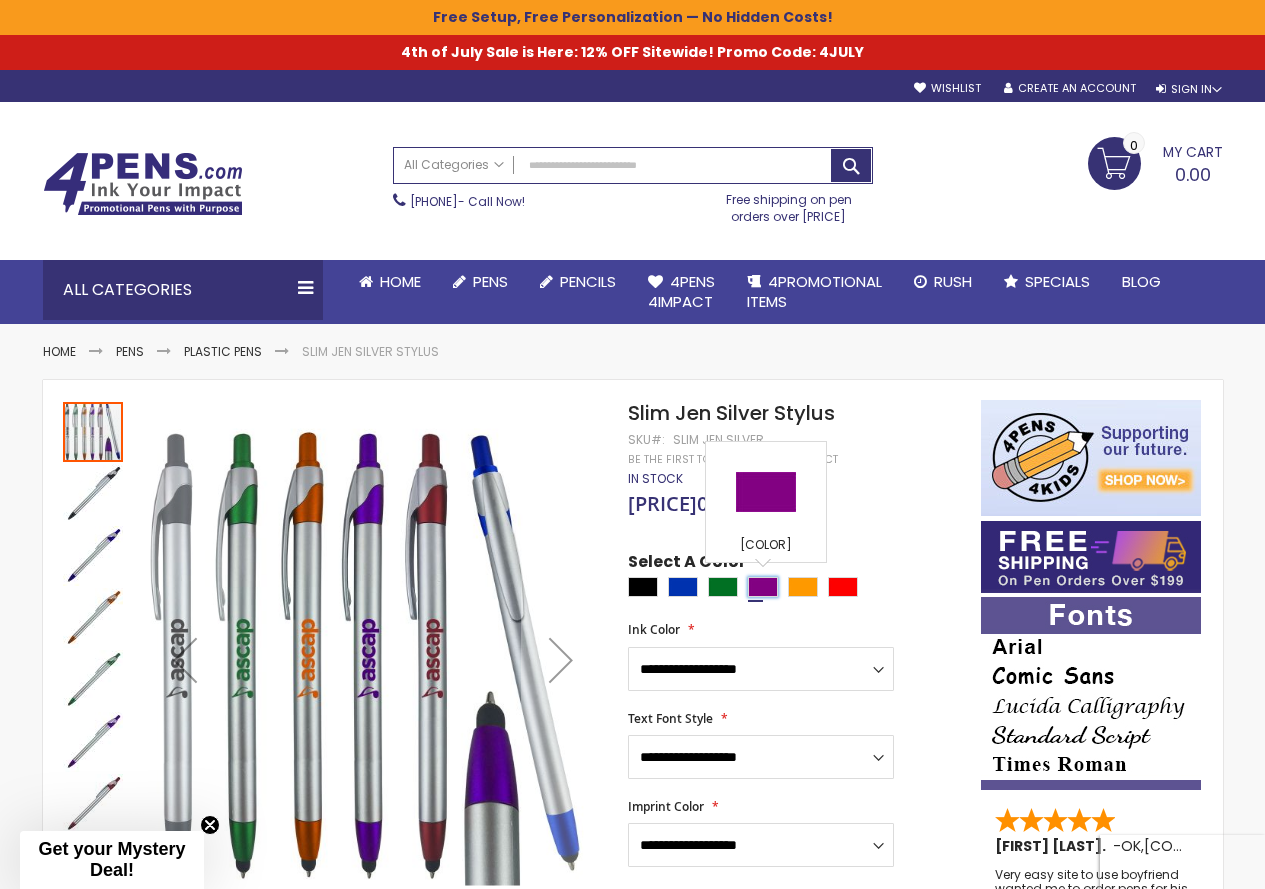 click at bounding box center (763, 587) 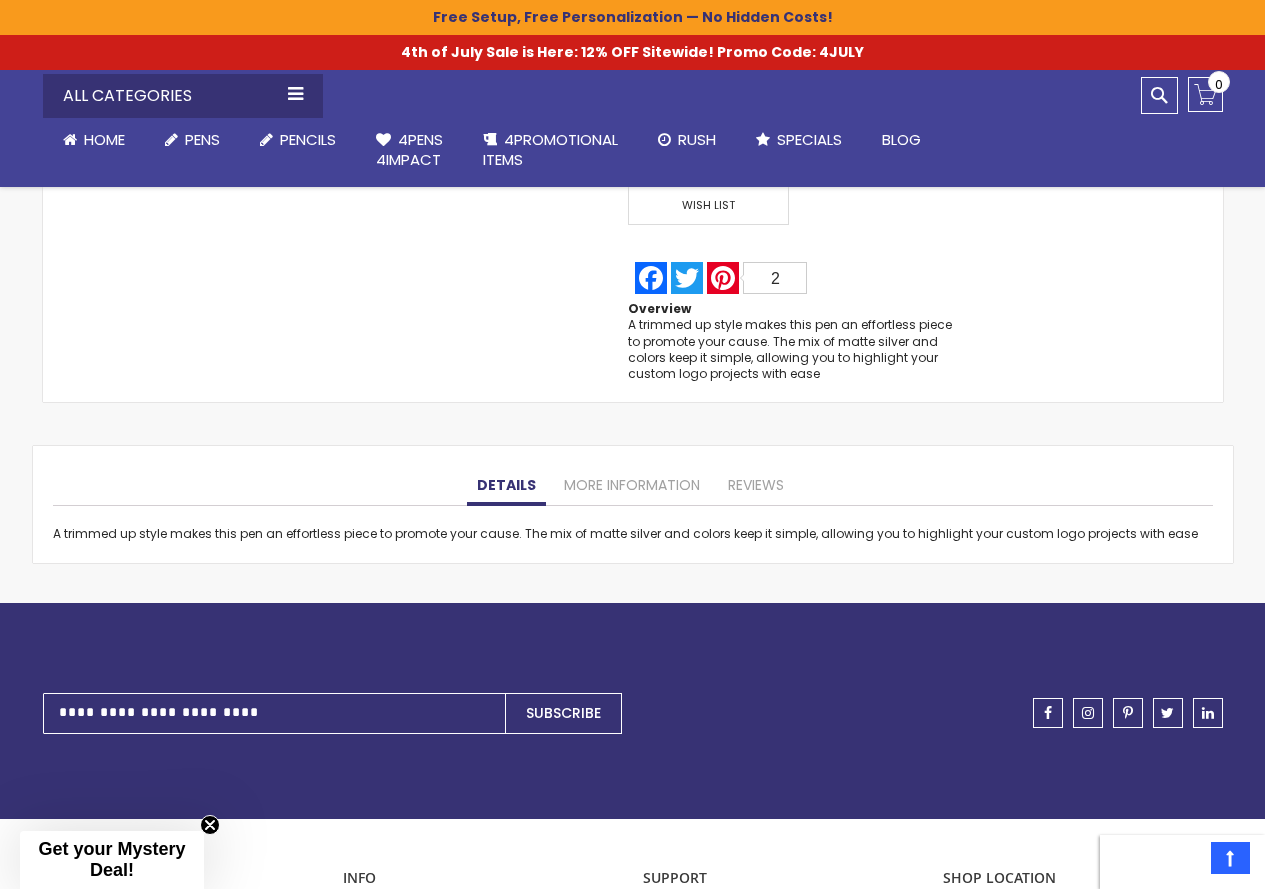 scroll, scrollTop: 1700, scrollLeft: 0, axis: vertical 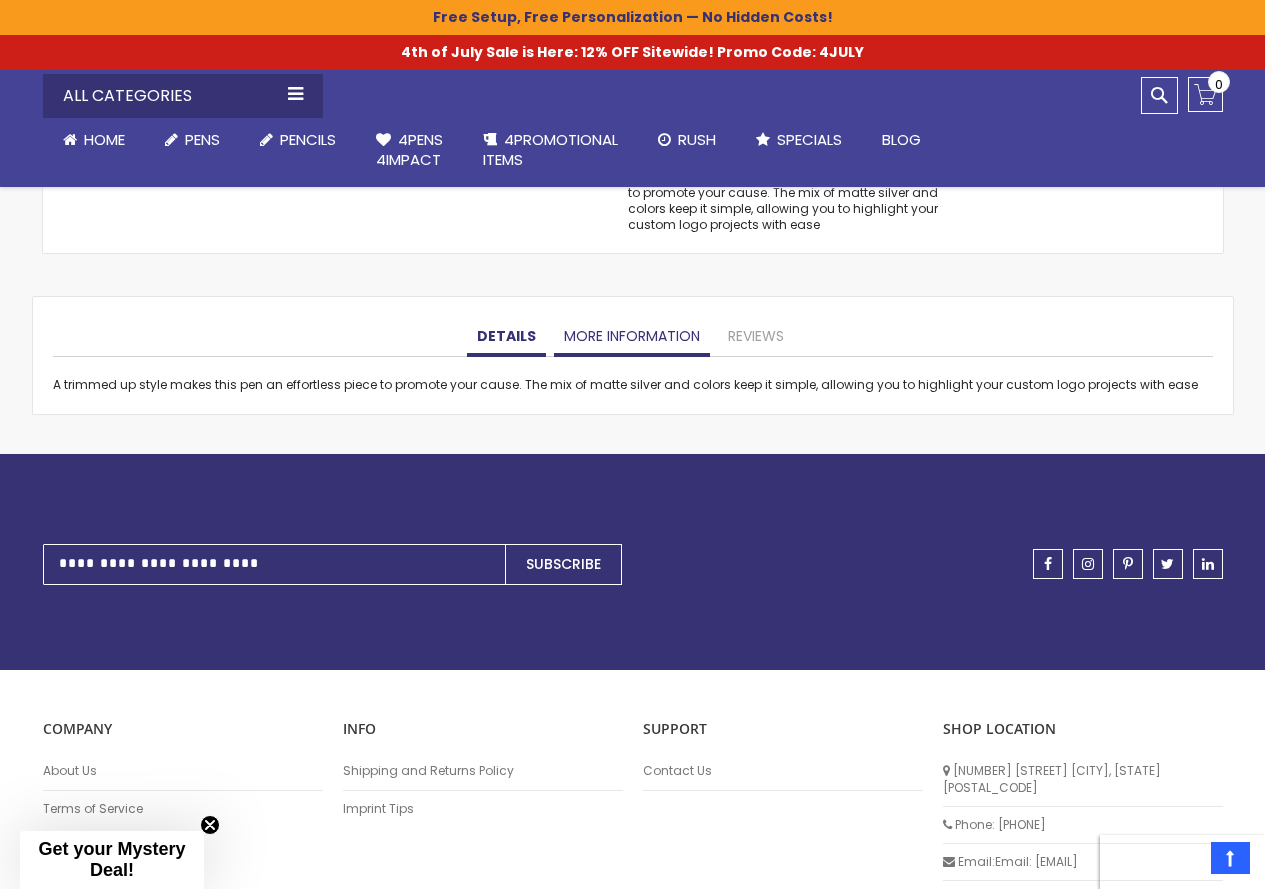 click on "More Information" at bounding box center [632, 337] 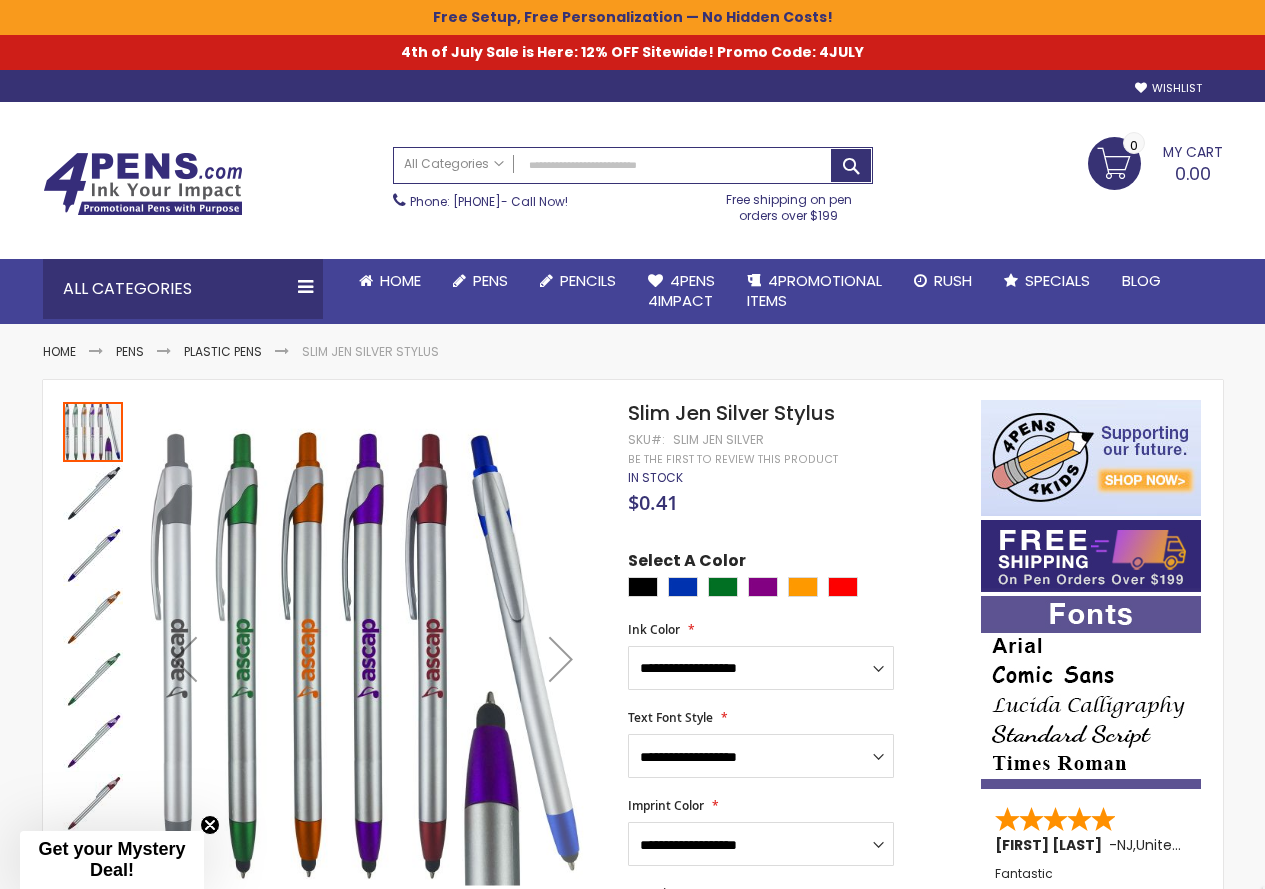 scroll, scrollTop: 1700, scrollLeft: 0, axis: vertical 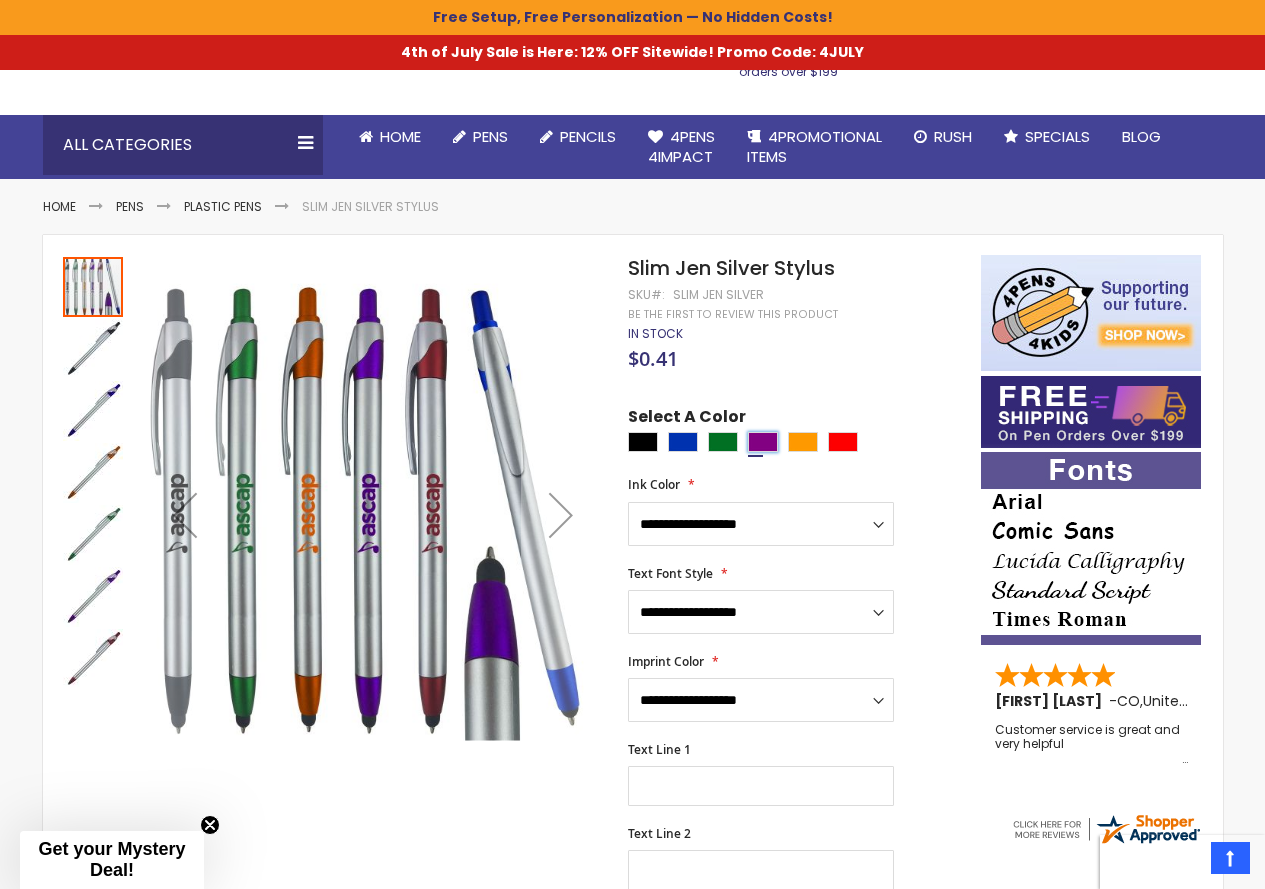 click at bounding box center (763, 442) 